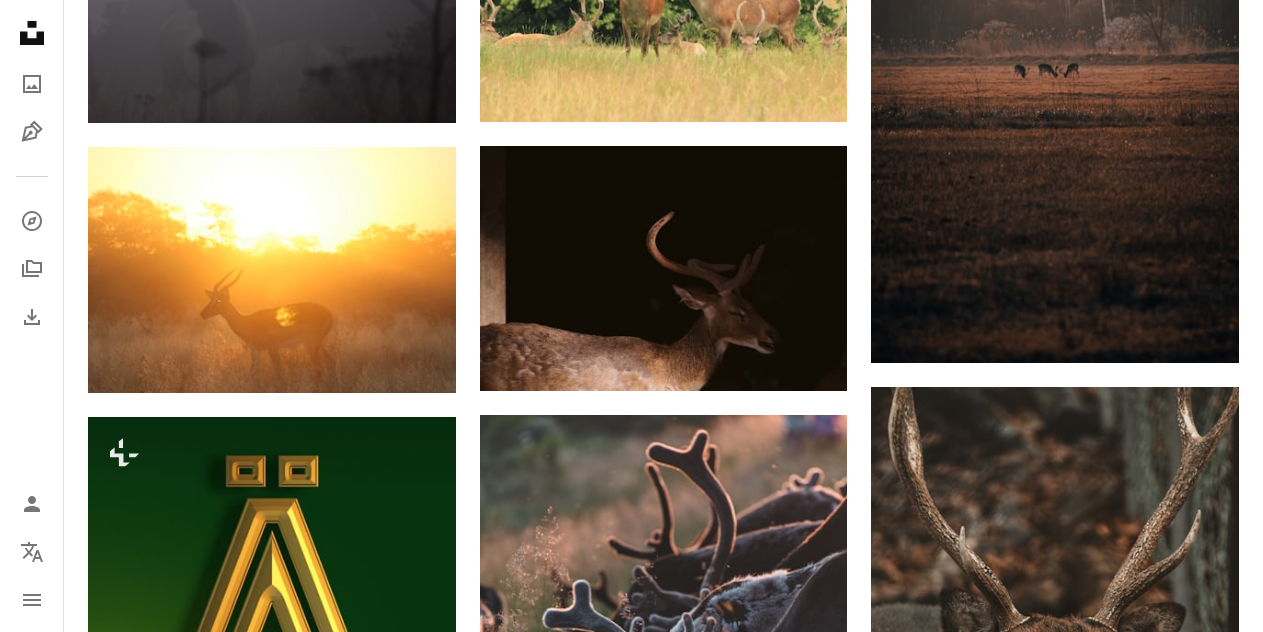 scroll, scrollTop: 10818, scrollLeft: 0, axis: vertical 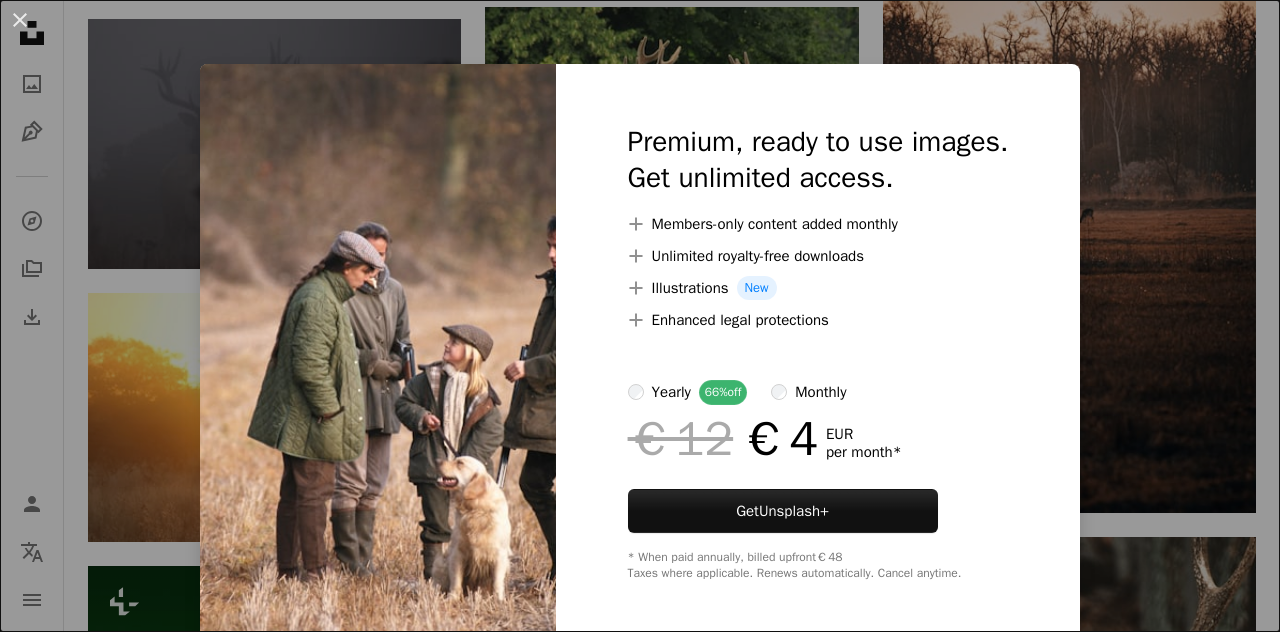 click on "An X shape Premium, ready to use images. Get unlimited access. A plus sign Members-only content added monthly A plus sign Unlimited royalty-free downloads A plus sign Illustrations  New A plus sign Enhanced legal protections yearly 66%  off monthly €12   €4 EUR per month * Get  Unsplash+ * When paid annually, billed upfront  €48 Taxes where applicable. Renews automatically. Cancel anytime." at bounding box center [640, 316] 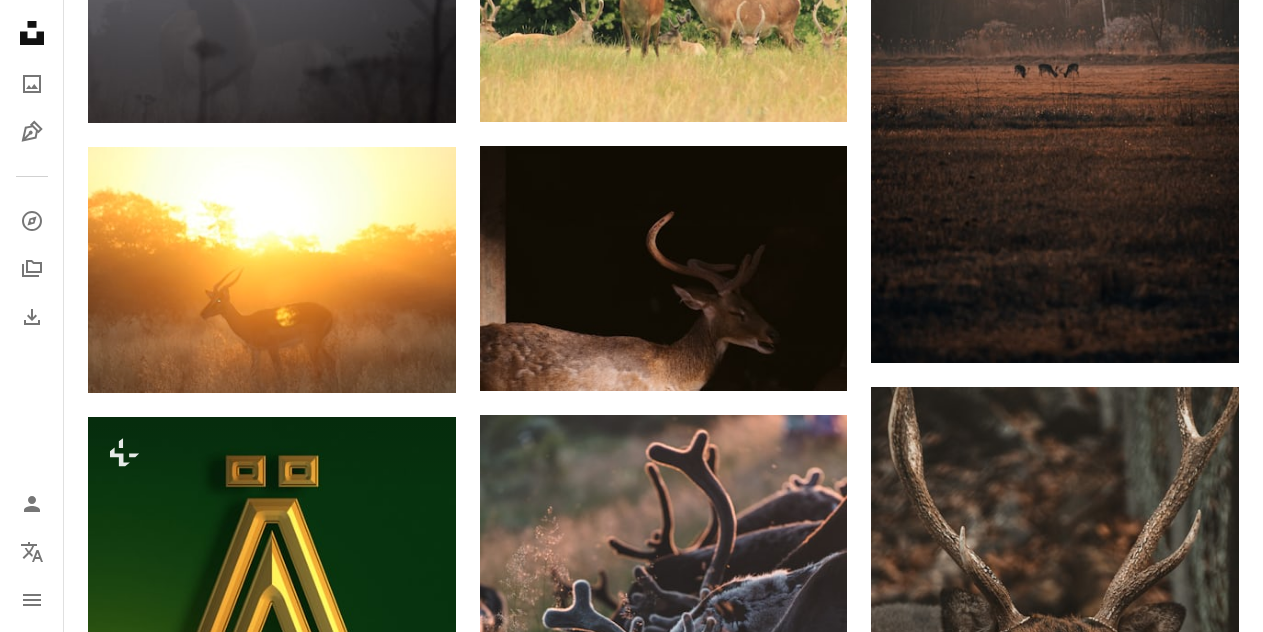 click on "A lock Download" at bounding box center [1168, 1712] 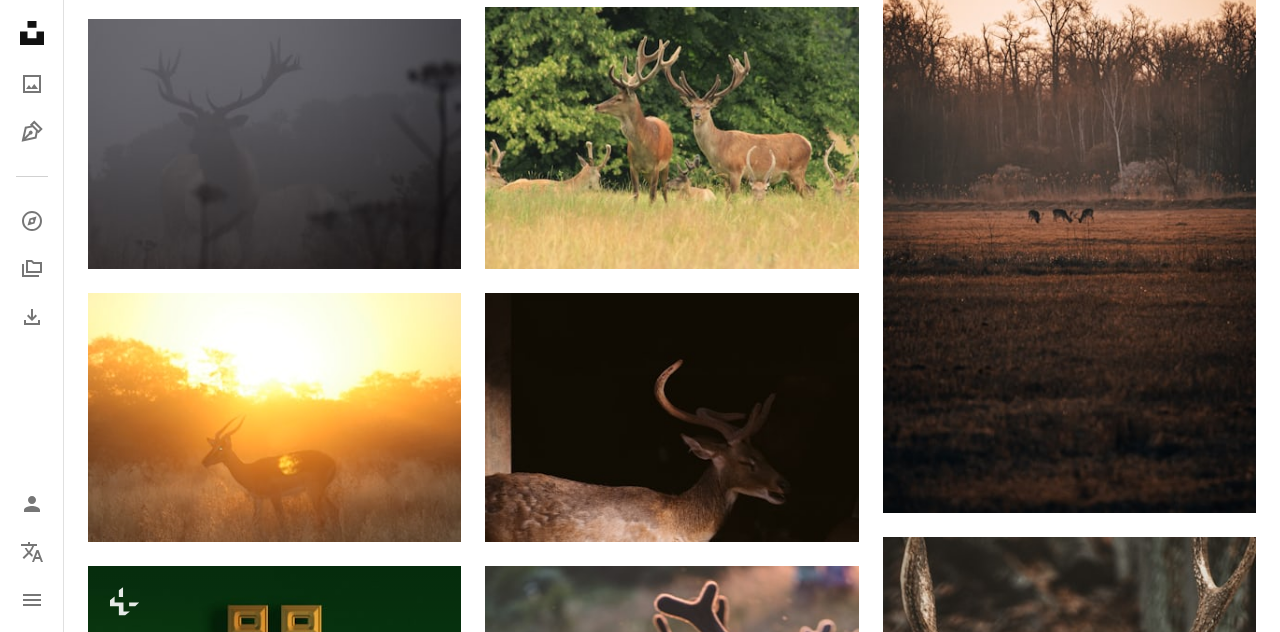 click on "An X shape Chevron left Chevron right An X shape Close Say thanks! Give a shoutout to  [FIRST] [LAST]  on social or copy the text below to attribute. A URL sharing icon (chains) Facebook icon X (formerly Twitter) icon Pinterest icon An envelope Photo by  [FIRST] [LAST]  on  Unsplash
Copy content [FIRST] [LAST] [FIRST] A heart A plus sign Download free Chevron down Zoom in Views 1,660,622 Downloads 11,552 A forward-right arrow Share Info icon Info More Actions The Hunter A map marker [LOCATION], [COUNTRY] Calendar outlined Published on  [MONTH] [DAY], [YEAR] Camera Canon, EOS 5D Mark III Safety Free to use under the  Unsplash License forest woman portrait girl outdoor female orange gun woods hat cap hunting moose weapon hunter rifle caps human people grey Creative Commons images Browse premium related images on iStock  |  Save 20% with code UNSPLASH20 View more on iStock  ↗ Related images A heart A plus sign [FIRST] Arrow pointing down Plus sign for Unsplash+ A heart A plus sign Getty Images" at bounding box center (640, -2934) 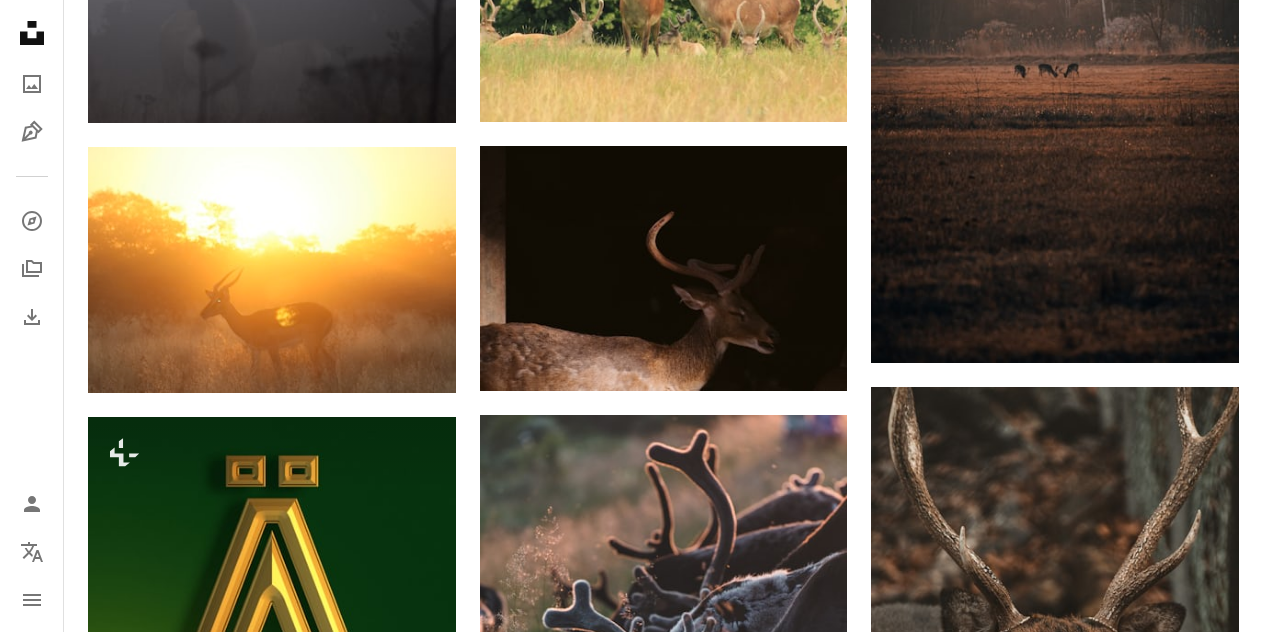 click 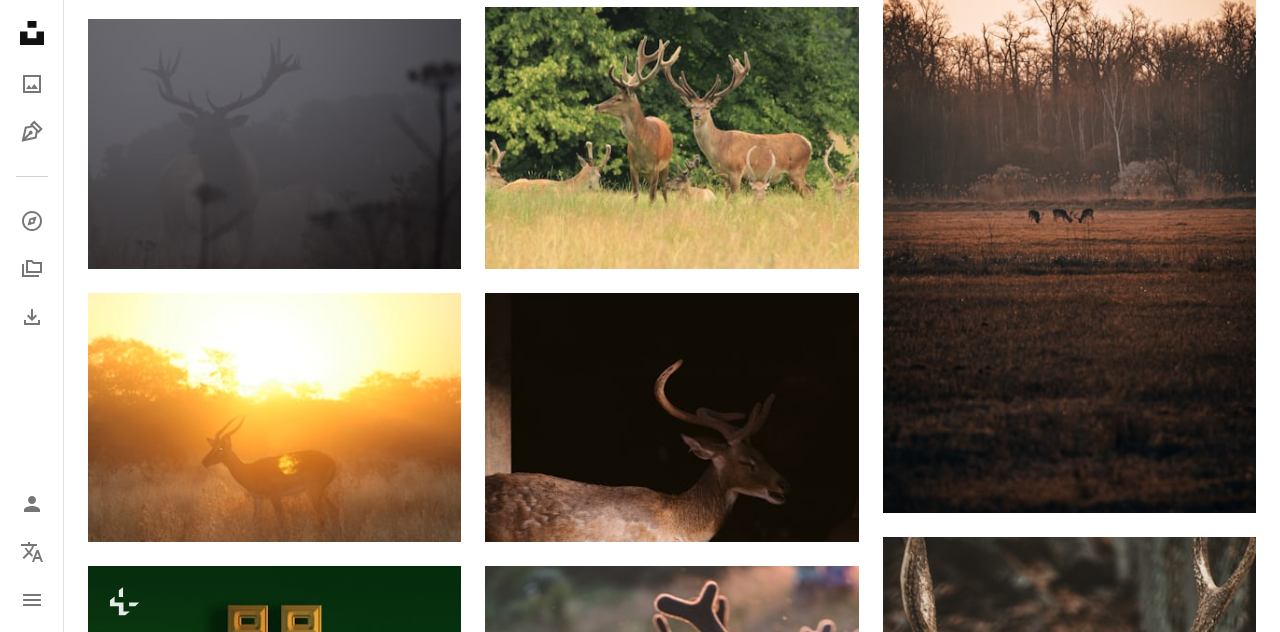 click on "An X shape Join Unsplash Already have an account?  Login First name Last name Email Username  (only letters, numbers and underscores) Password  (min. 8 char) Join By joining, you agree to the  Terms  and  Privacy Policy ." at bounding box center [640, 5266] 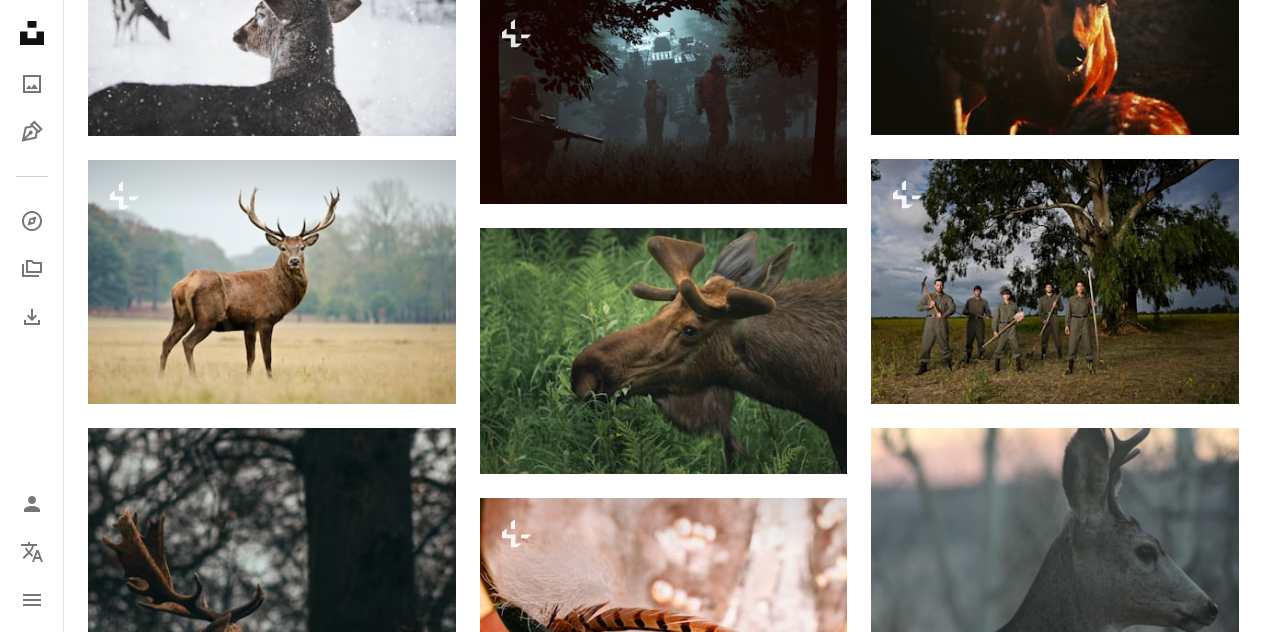 scroll, scrollTop: 13405, scrollLeft: 0, axis: vertical 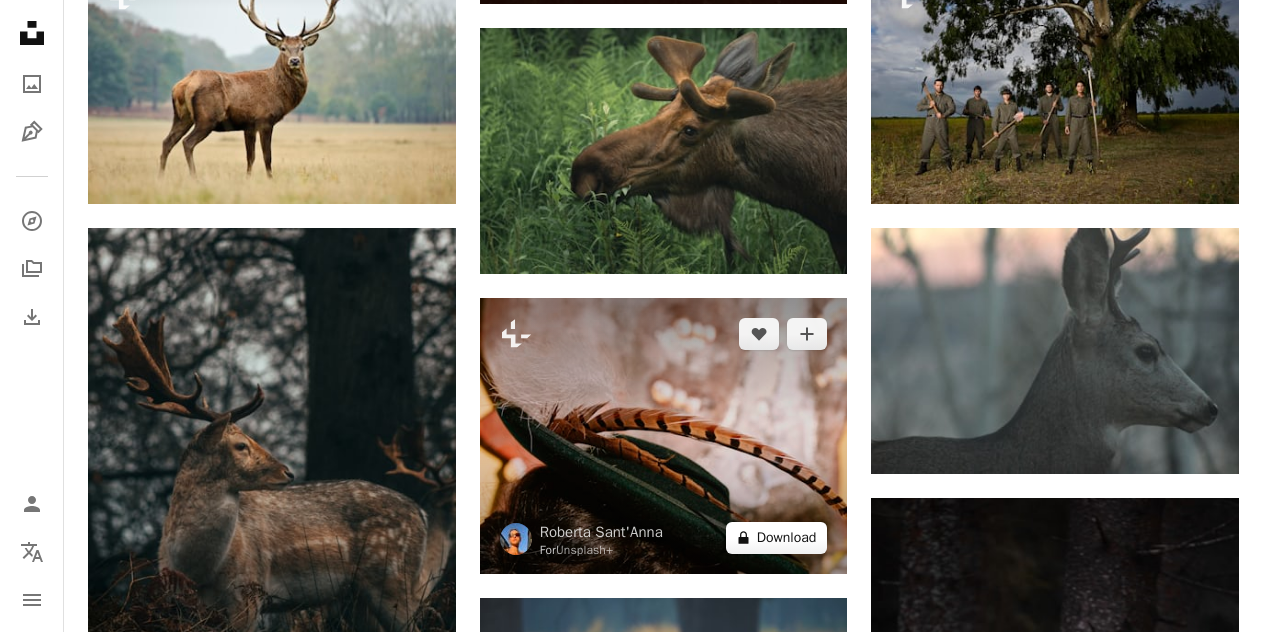 click on "A lock Download" at bounding box center [777, 538] 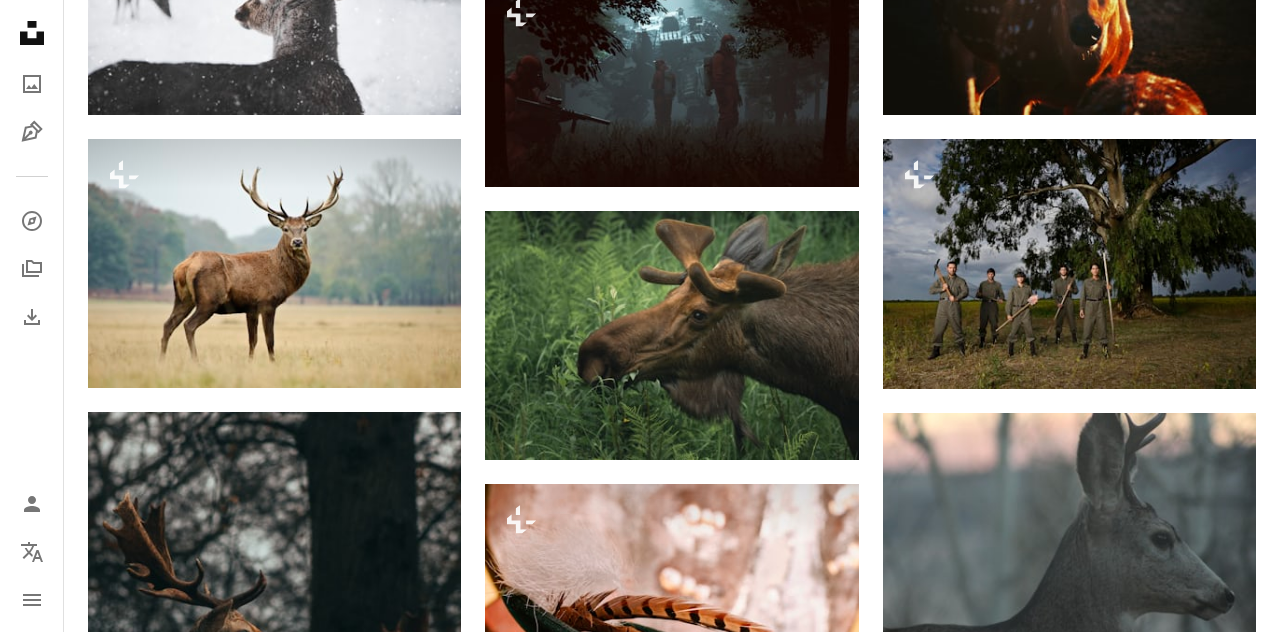 click on "An X shape Premium, ready to use images. Get unlimited access. A plus sign Members-only content added monthly A plus sign Unlimited royalty-free downloads A plus sign Illustrations  New A plus sign Enhanced legal protections yearly 66%  off monthly €12   €4 EUR per month * Get  Unsplash+ * When paid annually, billed upfront  €48 Taxes where applicable. Renews automatically. Cancel anytime." at bounding box center [640, 4582] 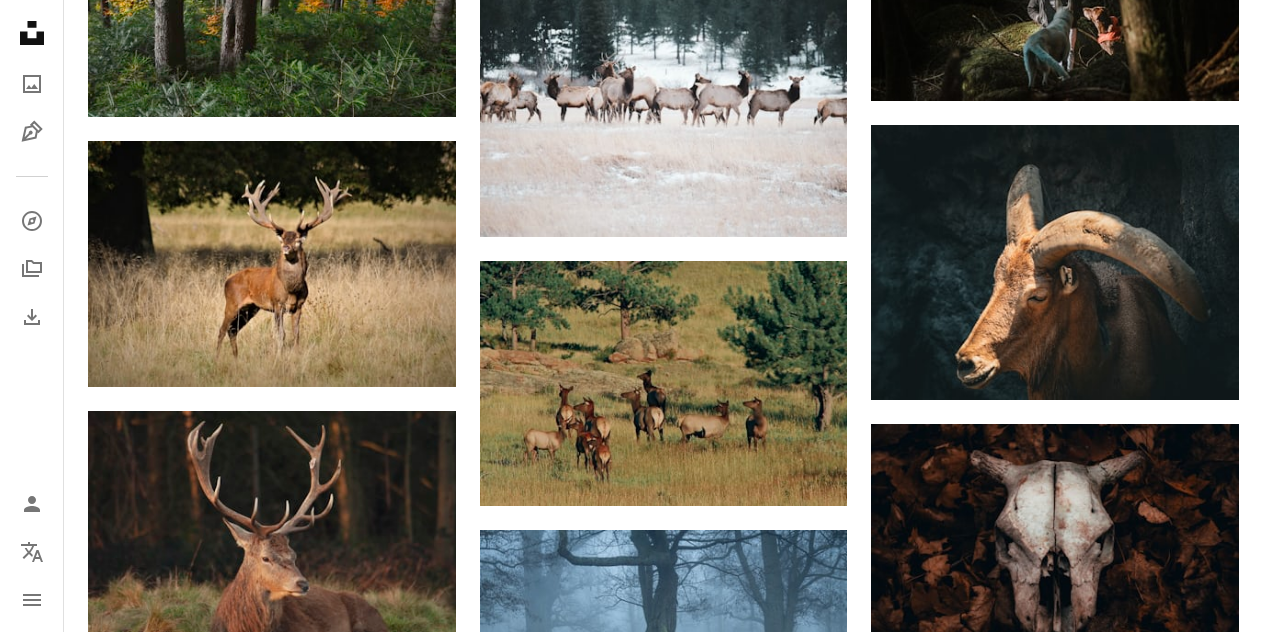 scroll, scrollTop: 16765, scrollLeft: 0, axis: vertical 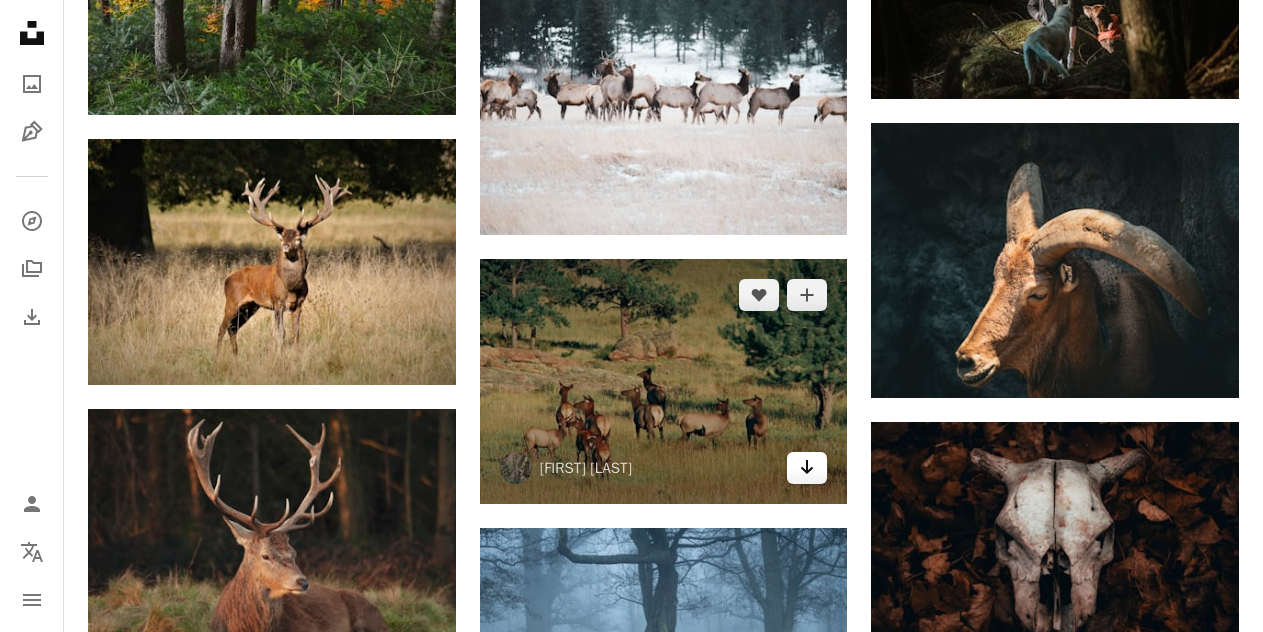 click on "Arrow pointing down" 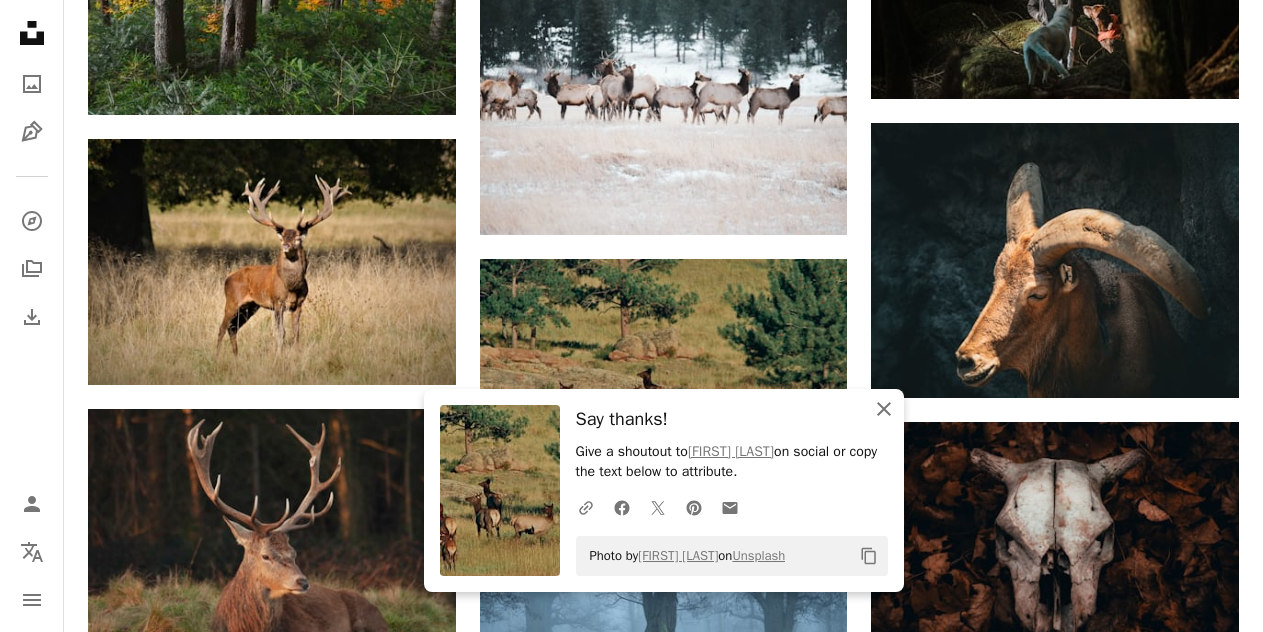click 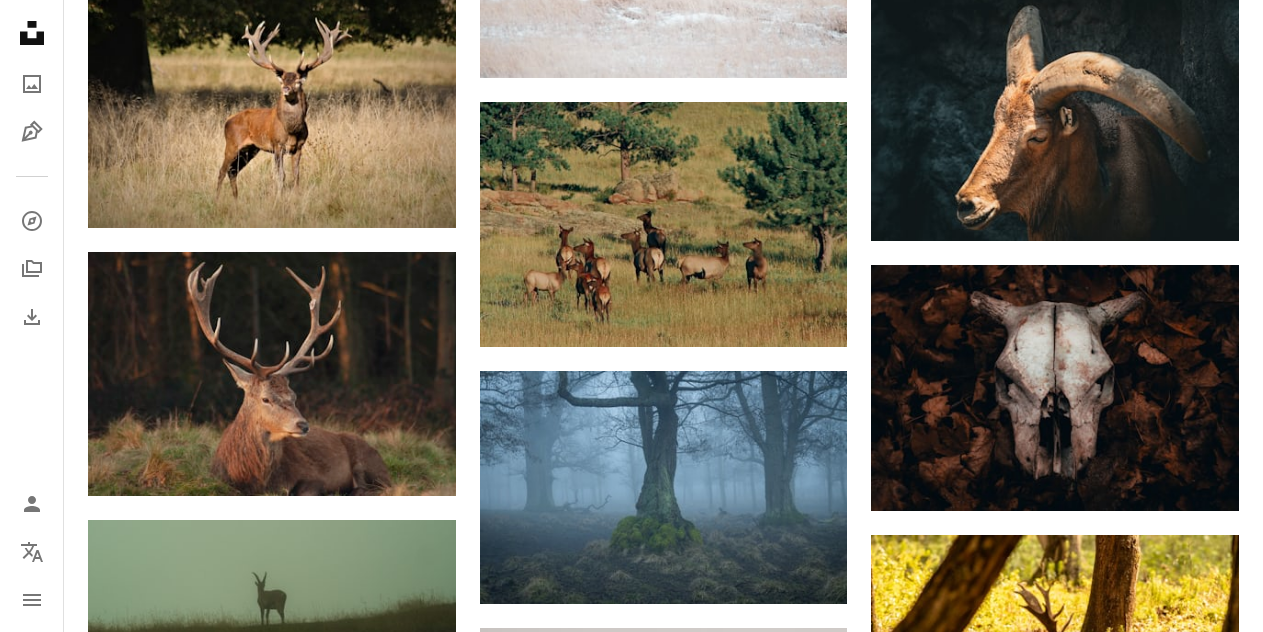 scroll, scrollTop: 16925, scrollLeft: 0, axis: vertical 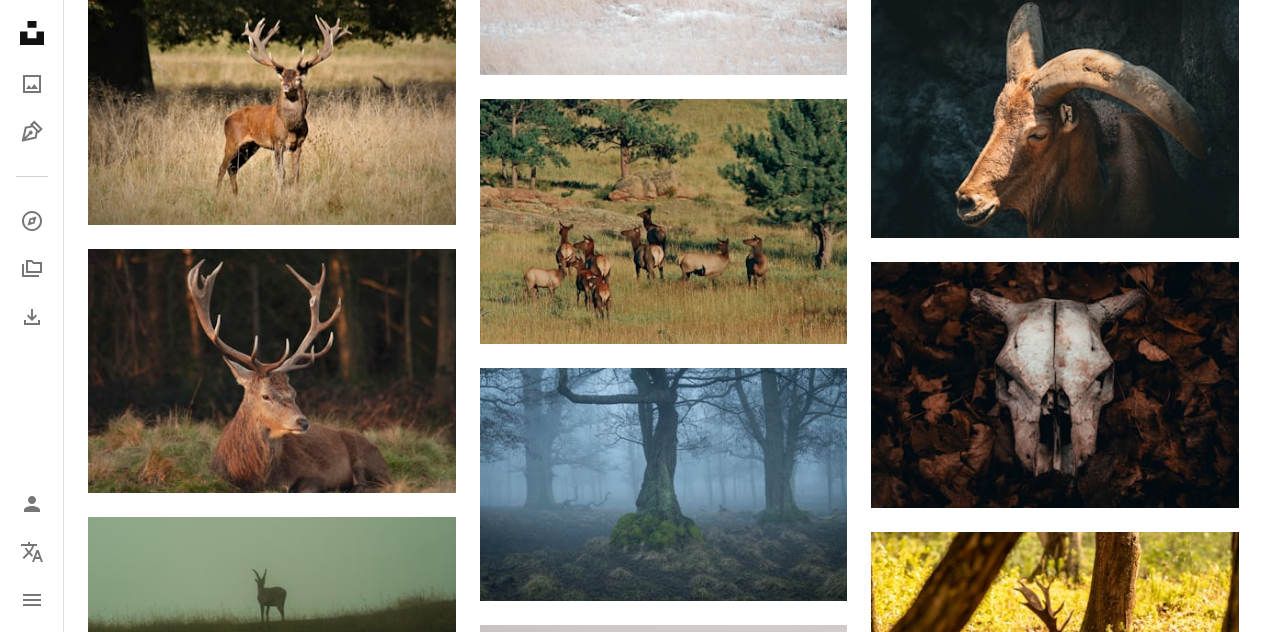 click on "A lock Download" at bounding box center (1168, 1779) 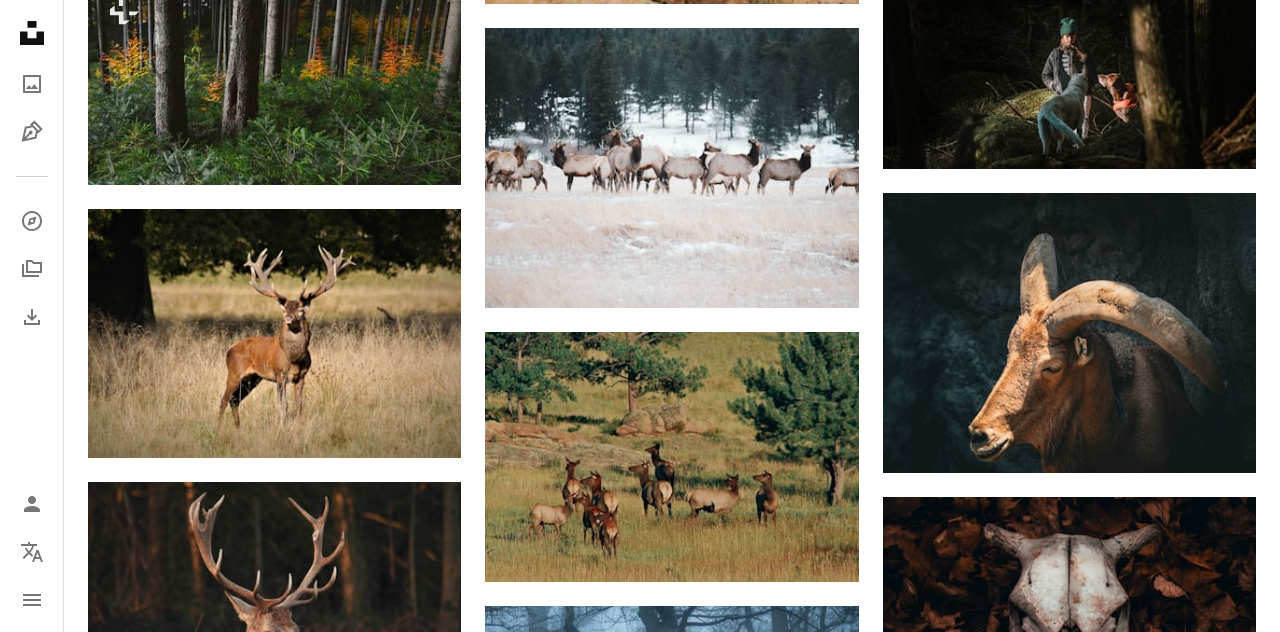 click on "An X shape Premium, ready to use images. Get unlimited access. A plus sign Members-only content added monthly A plus sign Unlimited royalty-free downloads A plus sign Illustrations  New A plus sign Enhanced legal protections yearly 66%  off monthly €12   €4 EUR per month * Get  Unsplash+ * When paid annually, billed upfront  €48 Taxes where applicable. Renews automatically. Cancel anytime." at bounding box center (640, 5007) 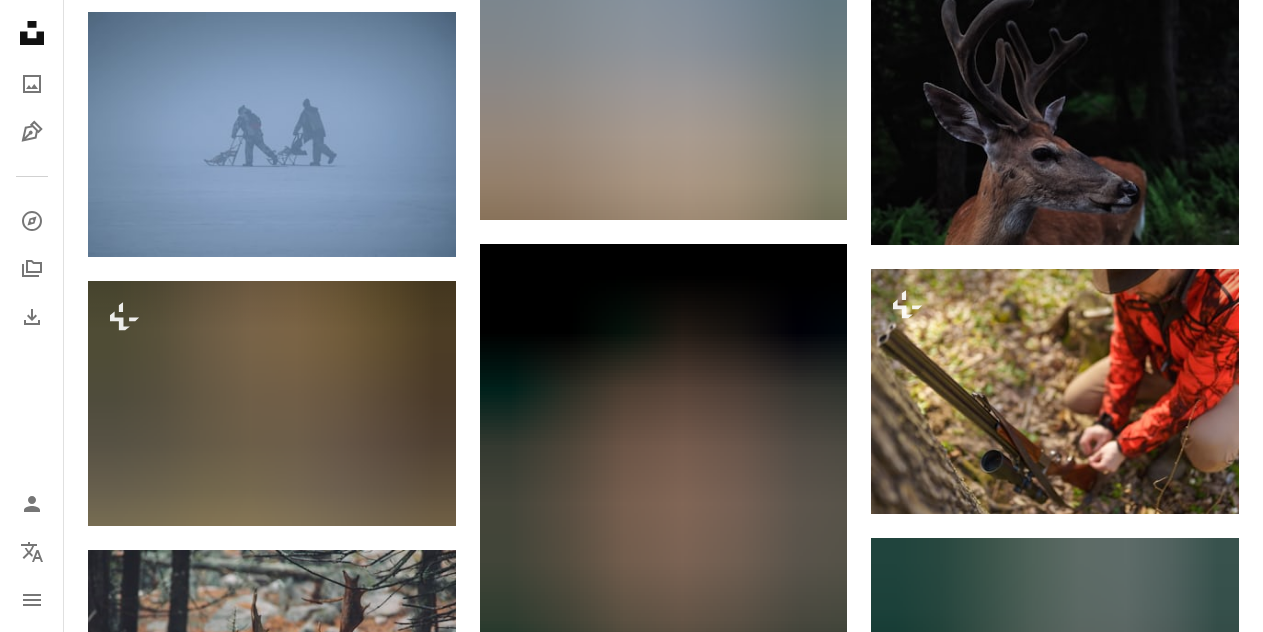 scroll, scrollTop: 19885, scrollLeft: 0, axis: vertical 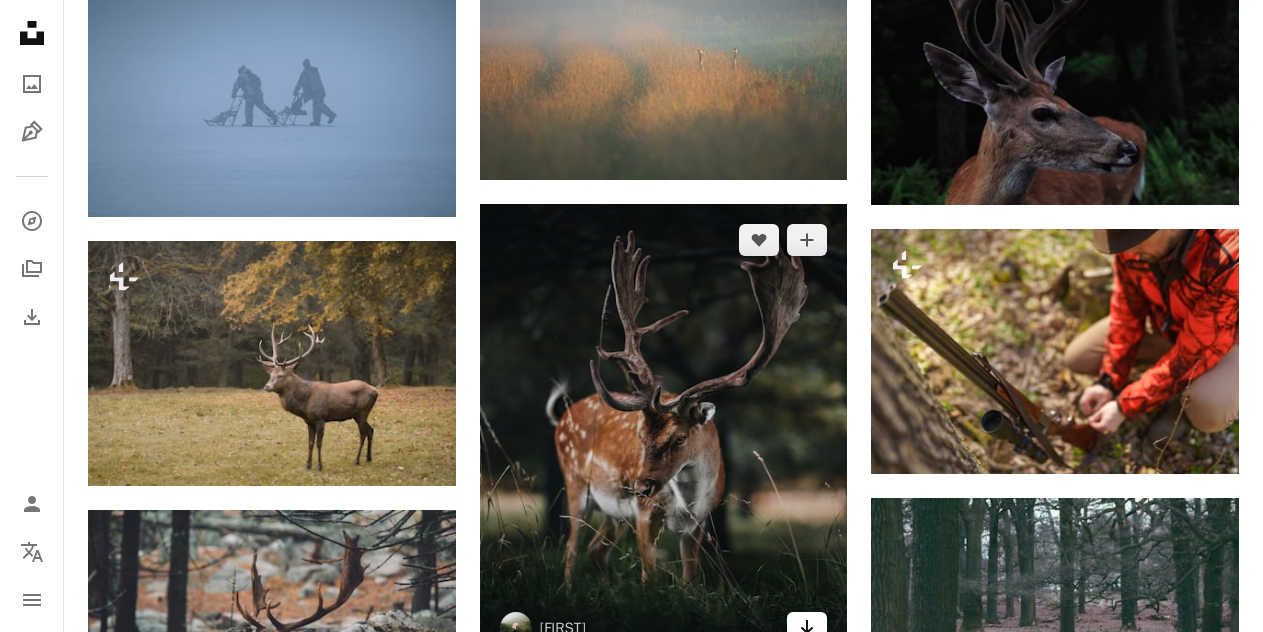 click on "Arrow pointing down" 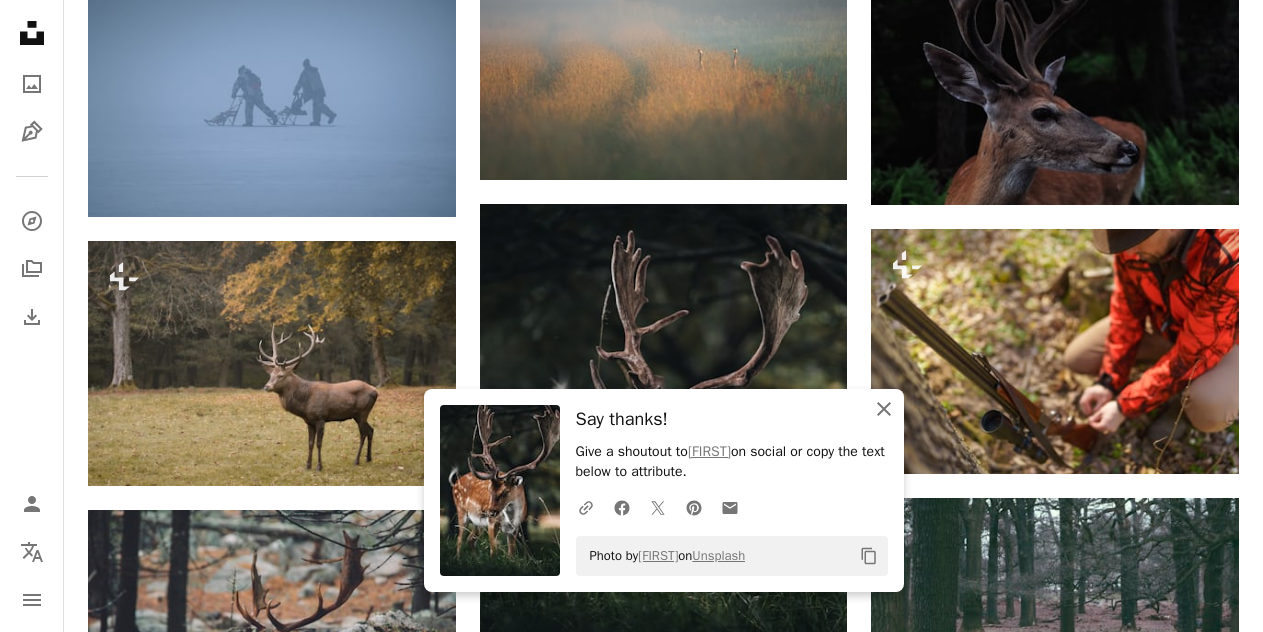 drag, startPoint x: 880, startPoint y: 413, endPoint x: 1279, endPoint y: 572, distance: 429.51367 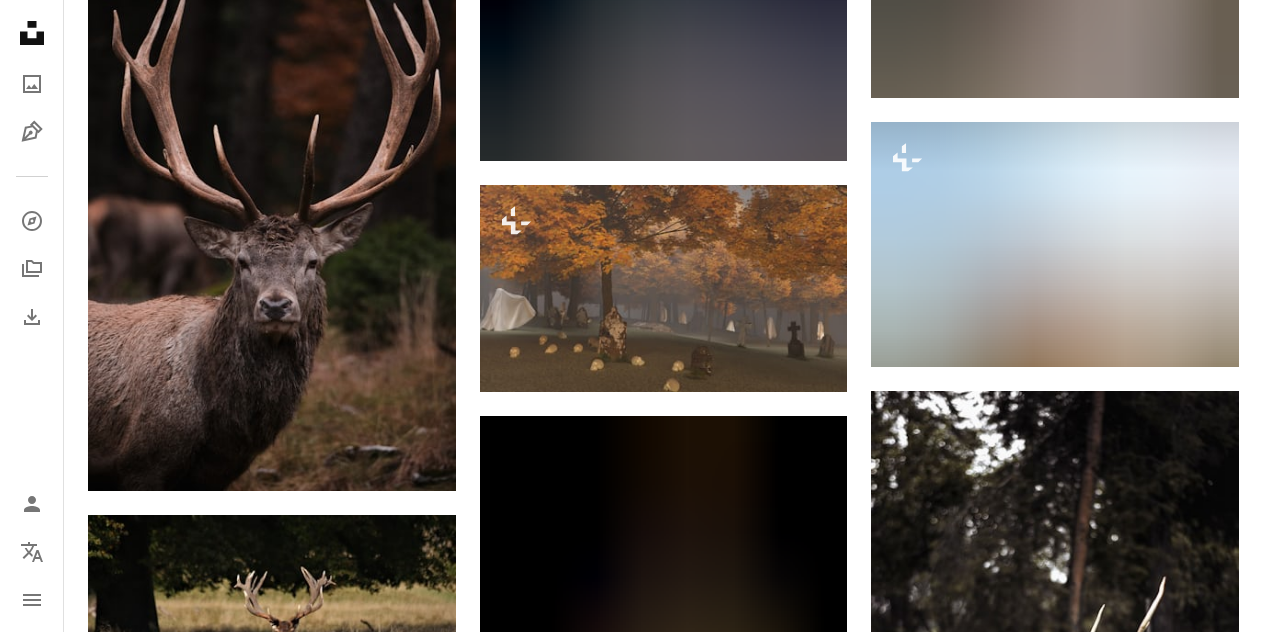 scroll, scrollTop: 21485, scrollLeft: 0, axis: vertical 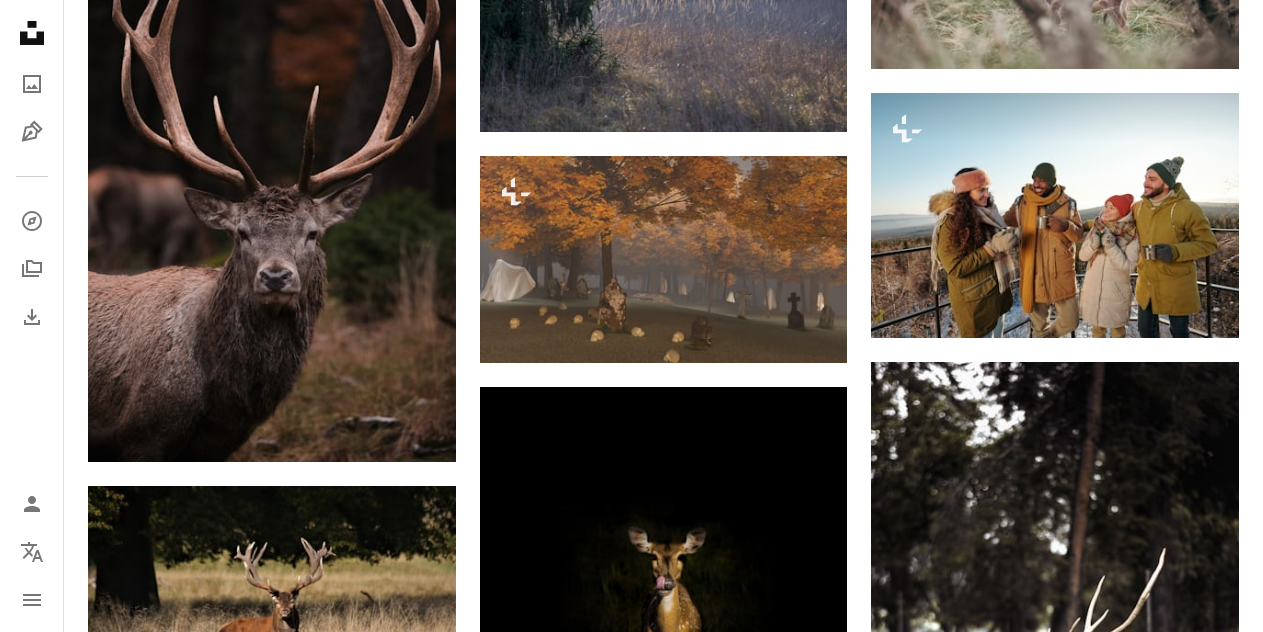 click on "A lock Download" at bounding box center (385, 1195) 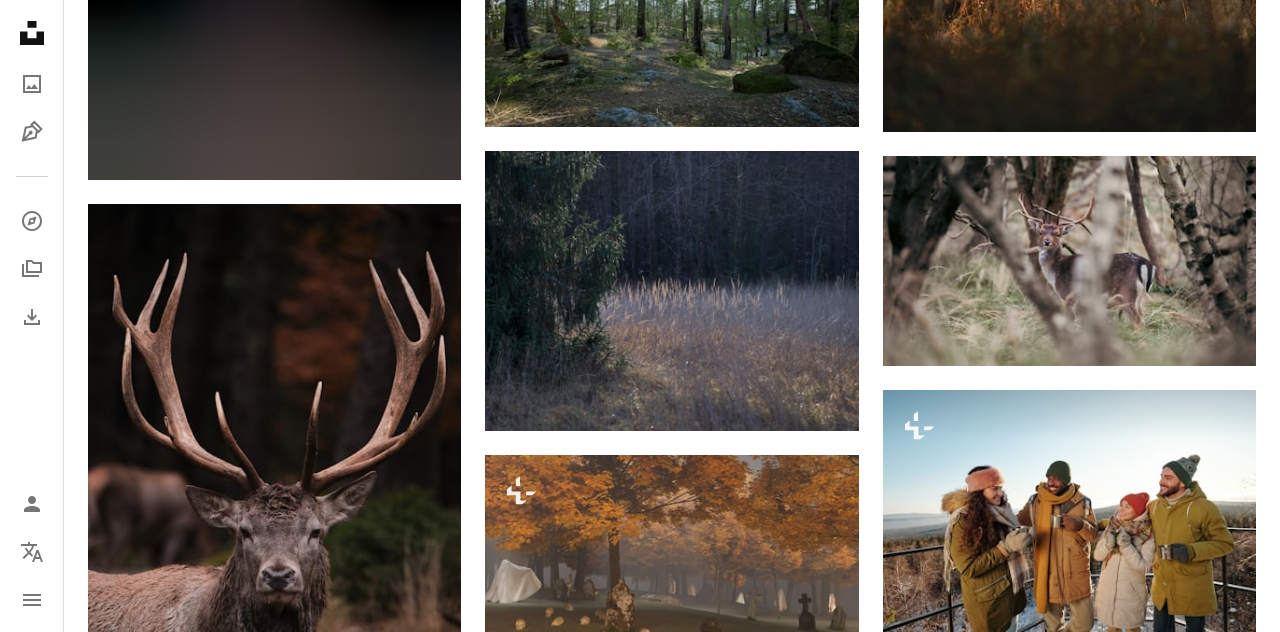 click on "An X shape Premium, ready to use images. Get unlimited access. A plus sign Members-only content added monthly A plus sign Unlimited royalty-free downloads A plus sign Illustrations  New A plus sign Enhanced legal protections yearly 66%  off monthly €12   €4 EUR per month * Get  Unsplash+ * When paid annually, billed upfront  €48 Taxes where applicable. Renews automatically. Cancel anytime." at bounding box center [640, 5040] 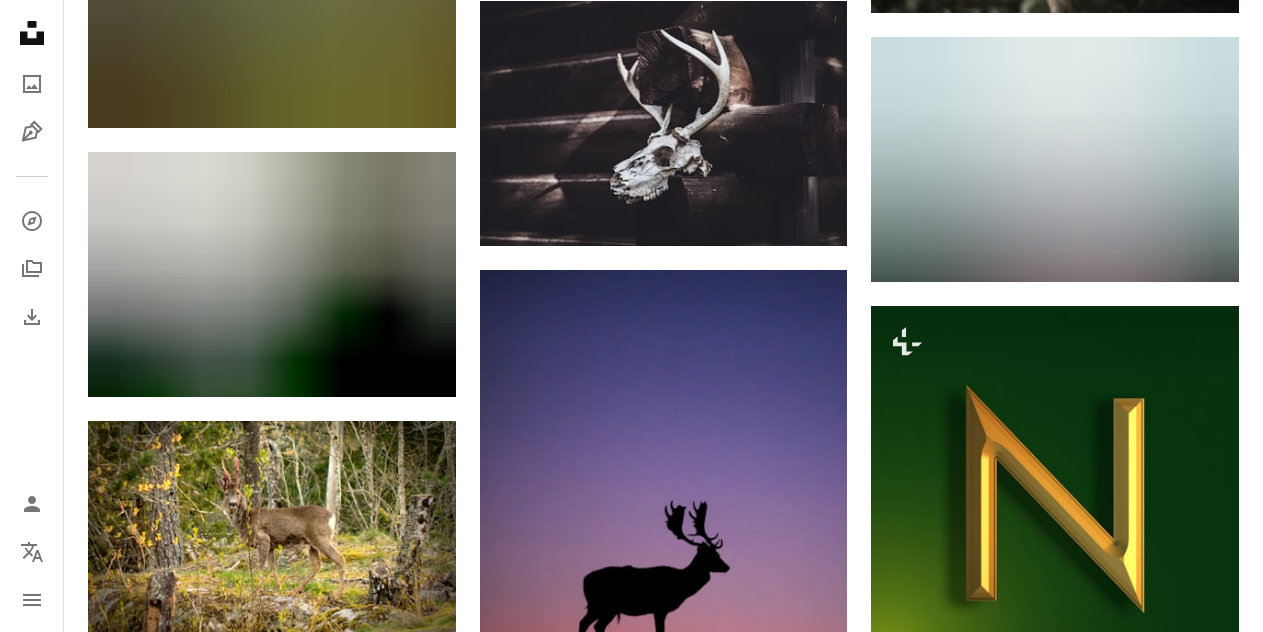 scroll, scrollTop: 28911, scrollLeft: 0, axis: vertical 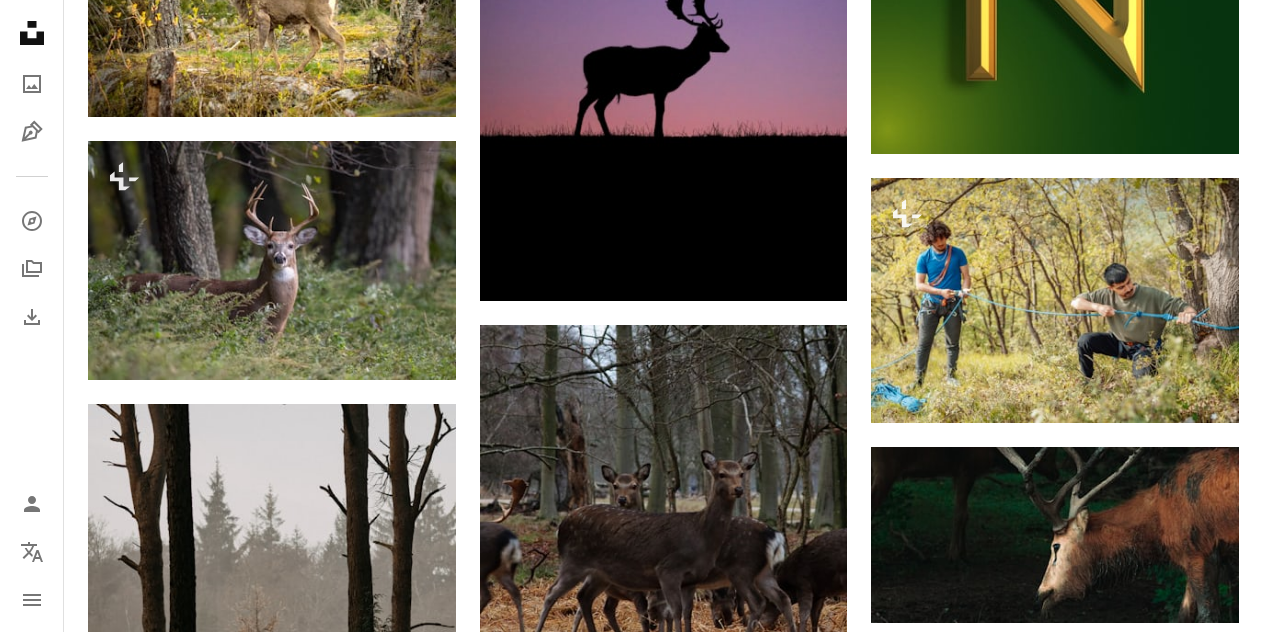 click on "Arrow pointing down" 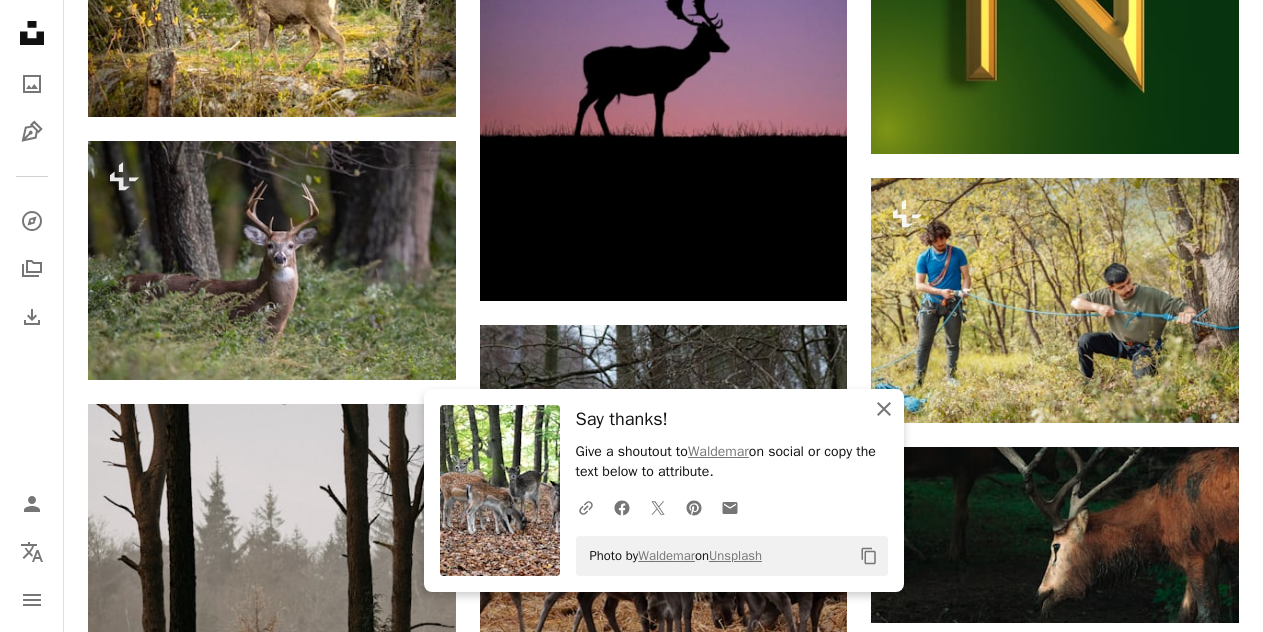 drag, startPoint x: 885, startPoint y: 409, endPoint x: 1209, endPoint y: 510, distance: 339.37738 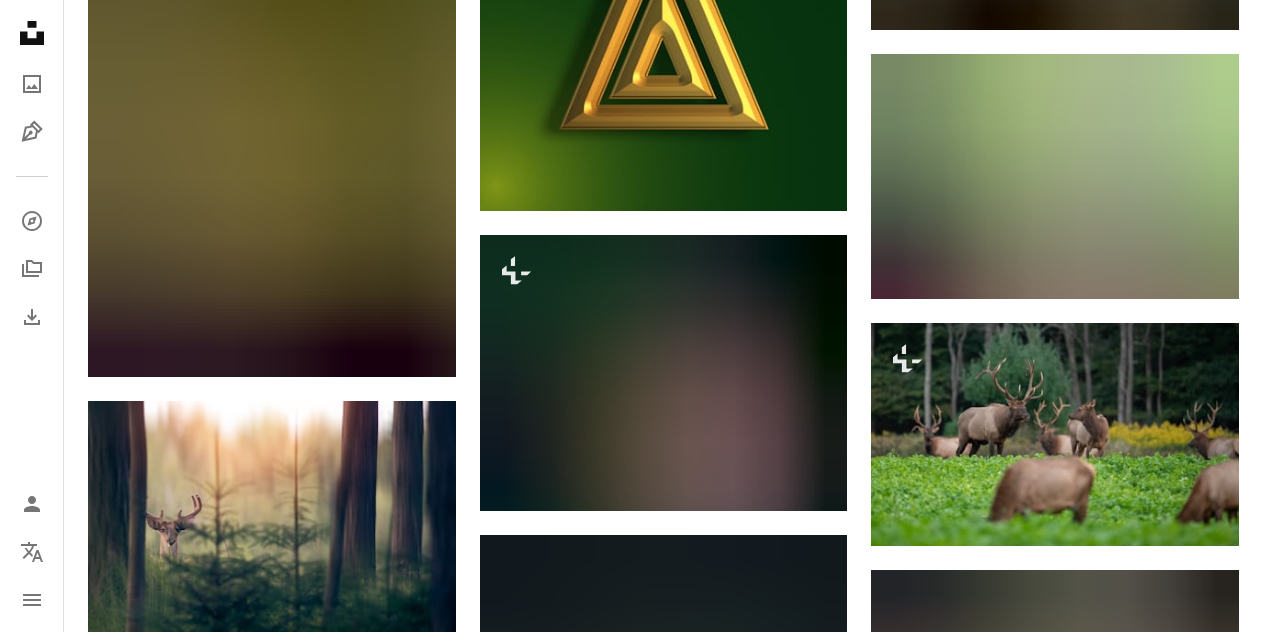 scroll, scrollTop: 30445, scrollLeft: 0, axis: vertical 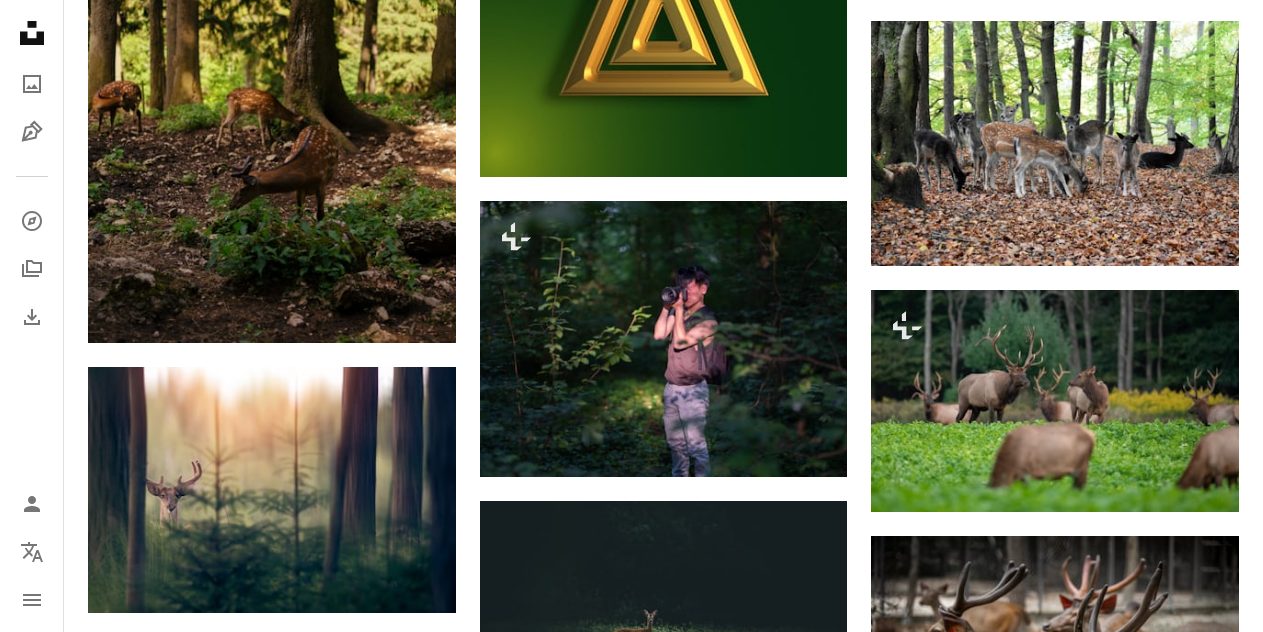 click at bounding box center (272, 1028) 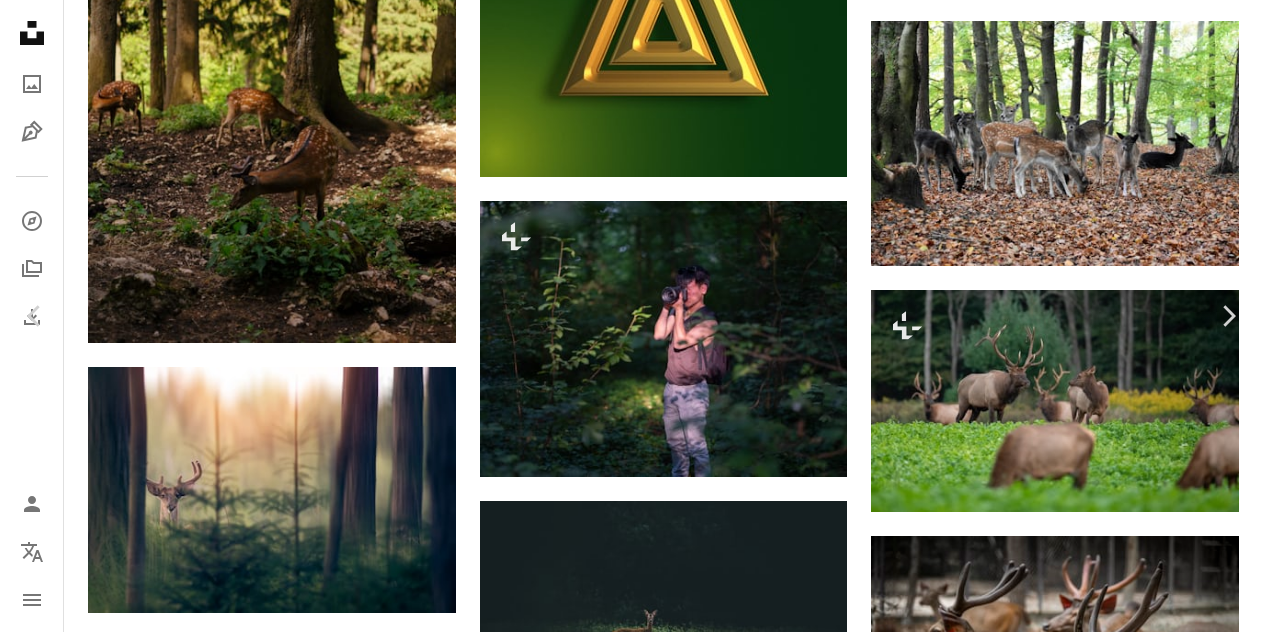 click on "Download free" at bounding box center [1064, 5934] 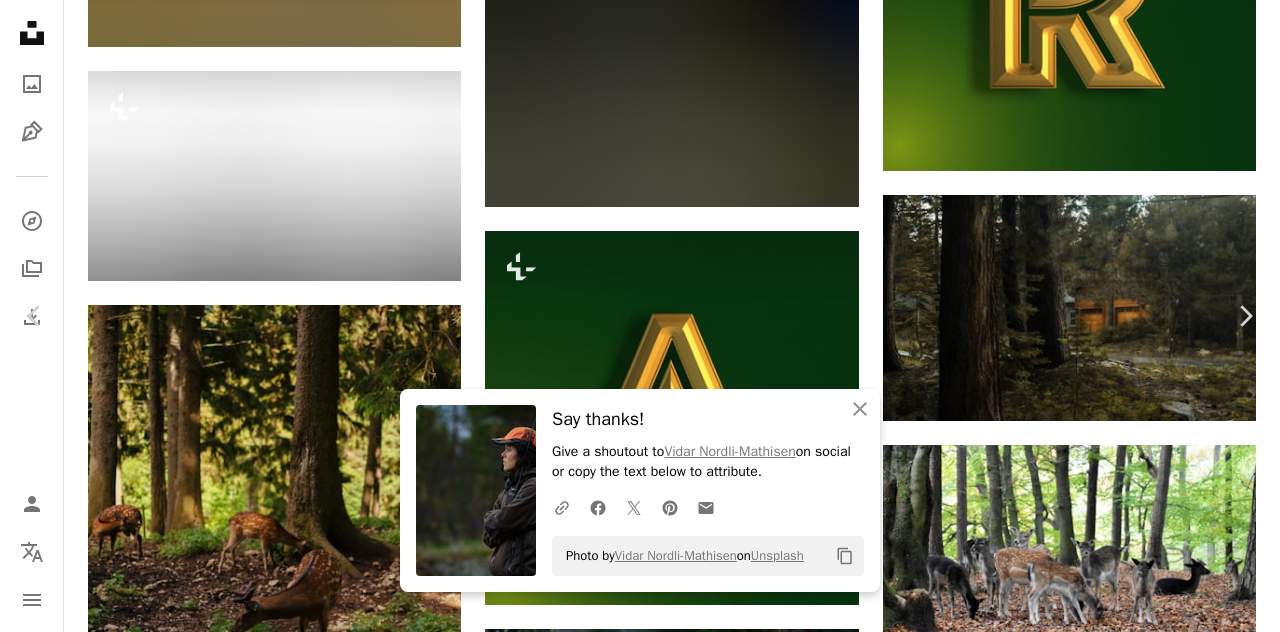 click on "Download free" at bounding box center (1081, 6442) 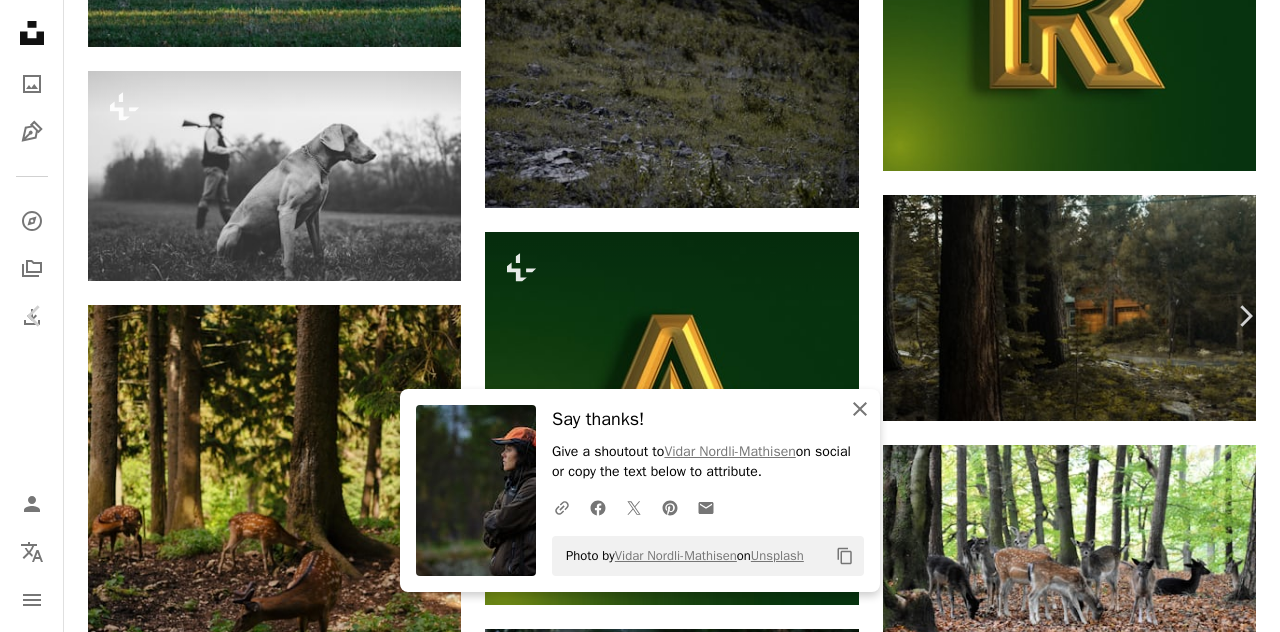 click on "An X shape" 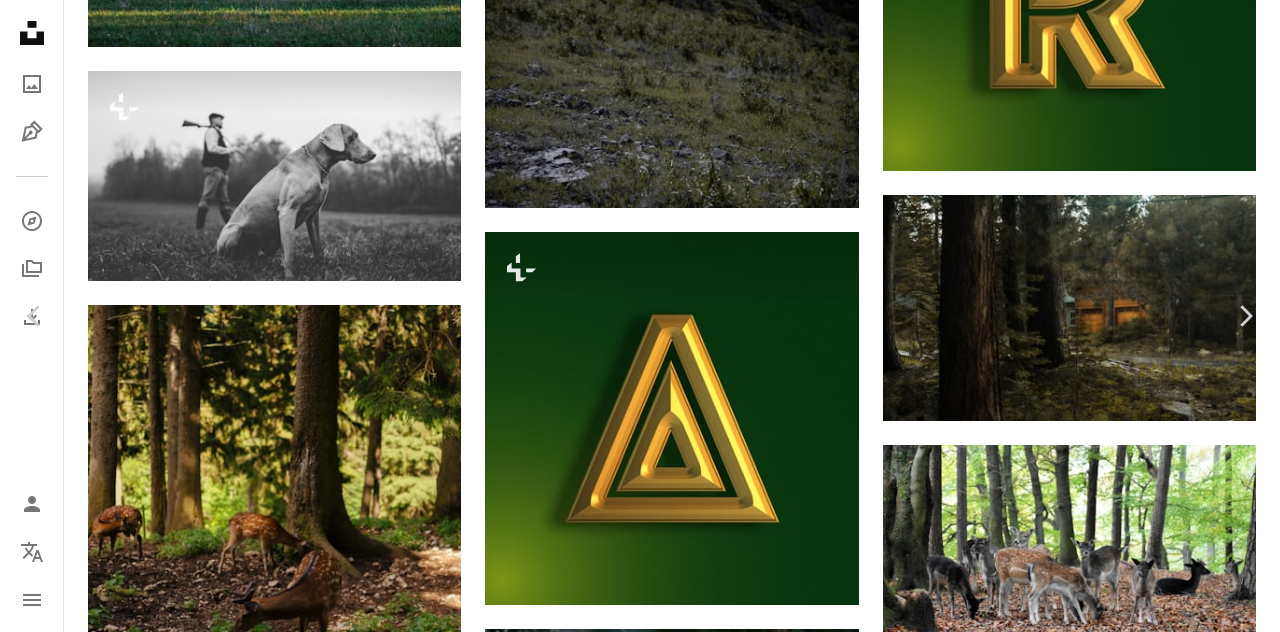 click on "An X shape Chevron left Chevron right An X shape Close Say thanks! Give a shoutout to  [FIRST] [LAST]  on social or copy the text below to attribute. A URL sharing icon (chains) Facebook icon X (formerly Twitter) icon Pinterest icon An envelope Photo by  [FIRST] [LAST]  on  Unsplash
Copy content [FIRST] [LAST] [FIRST] A heart A plus sign Download free Chevron down Zoom in Views 1,660,622 Downloads 11,552 A forward-right arrow Share Info icon Info More Actions The Hunter A map marker [LOCATION], [COUNTRY] Calendar outlined Published on  [MONTH] [DAY], [YEAR] Camera Canon, EOS 5D Mark III Safety Free to use under the  Unsplash License forest woman portrait girl outdoor female orange gun woods hat cap hunting moose weapon hunter rifle caps human people grey Creative Commons images Browse premium related images on iStock  |  Save 20% with code UNSPLASH20 View more on iStock  ↗ Related images A heart A plus sign [FIRST] Arrow pointing down Plus sign for Unsplash+ A heart A plus sign Getty Images" at bounding box center [640, -12025] 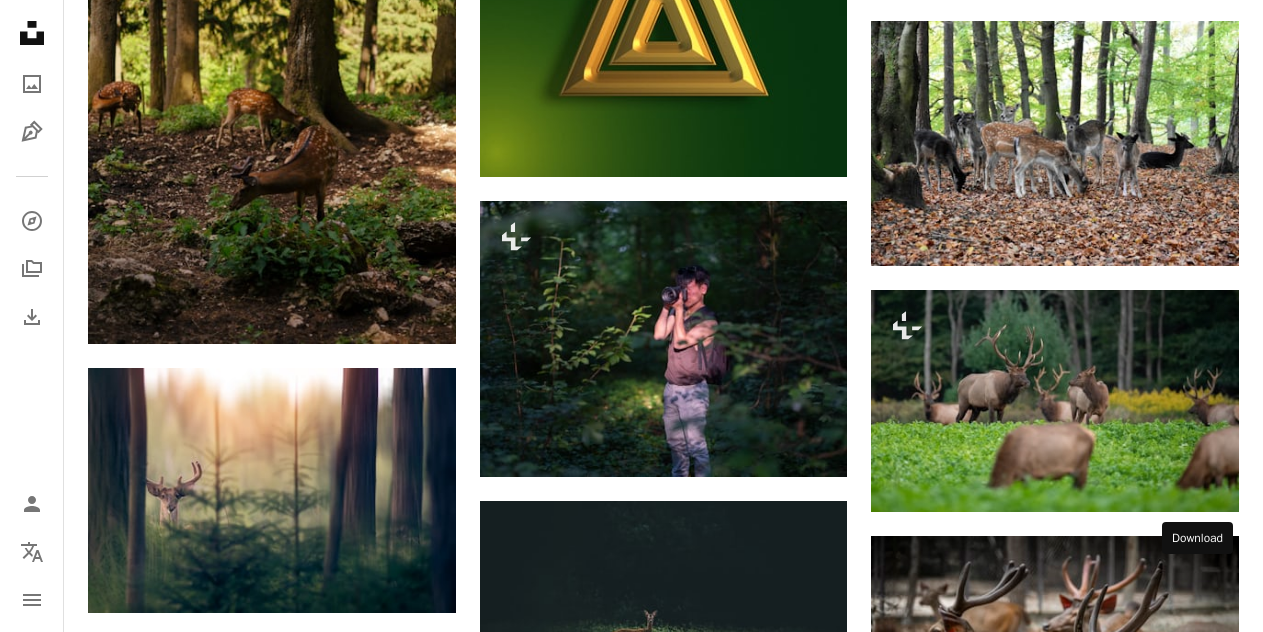 click on "Arrow pointing down" 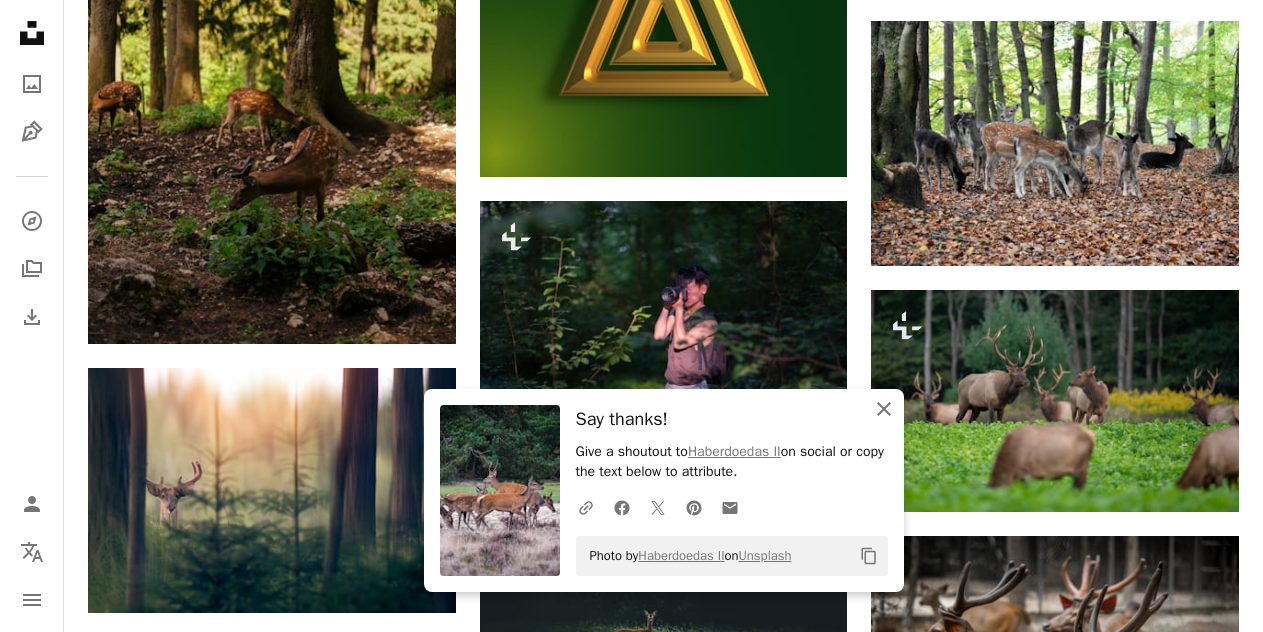 click on "An X shape" 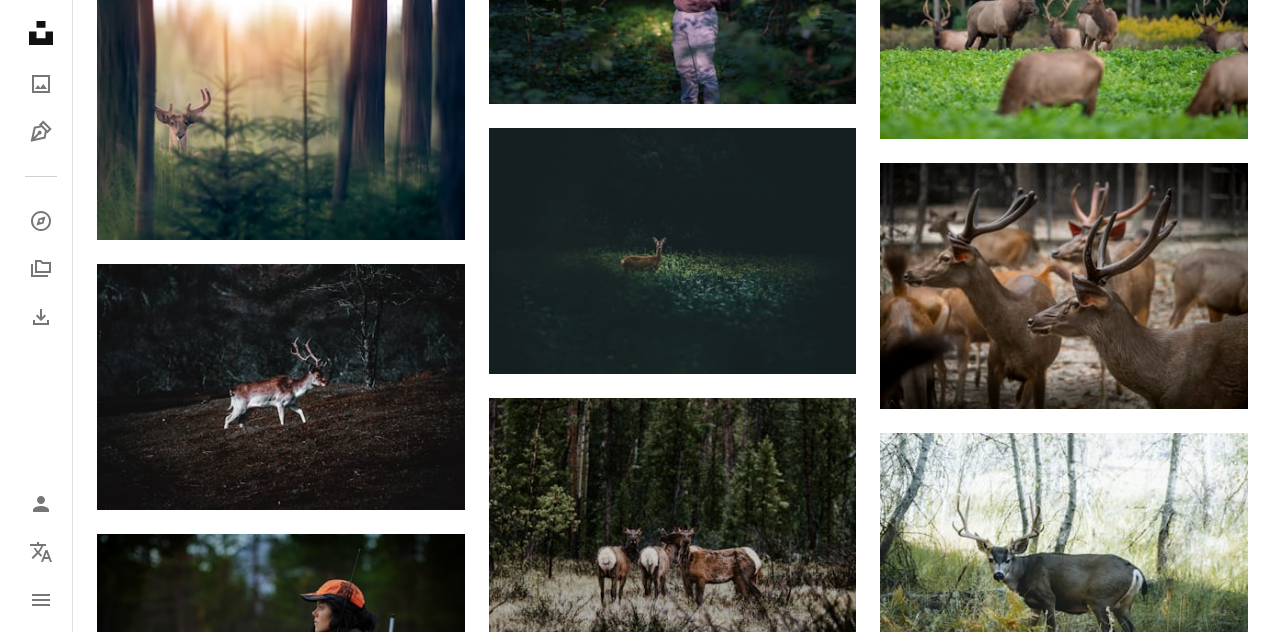 scroll, scrollTop: 31031, scrollLeft: 0, axis: vertical 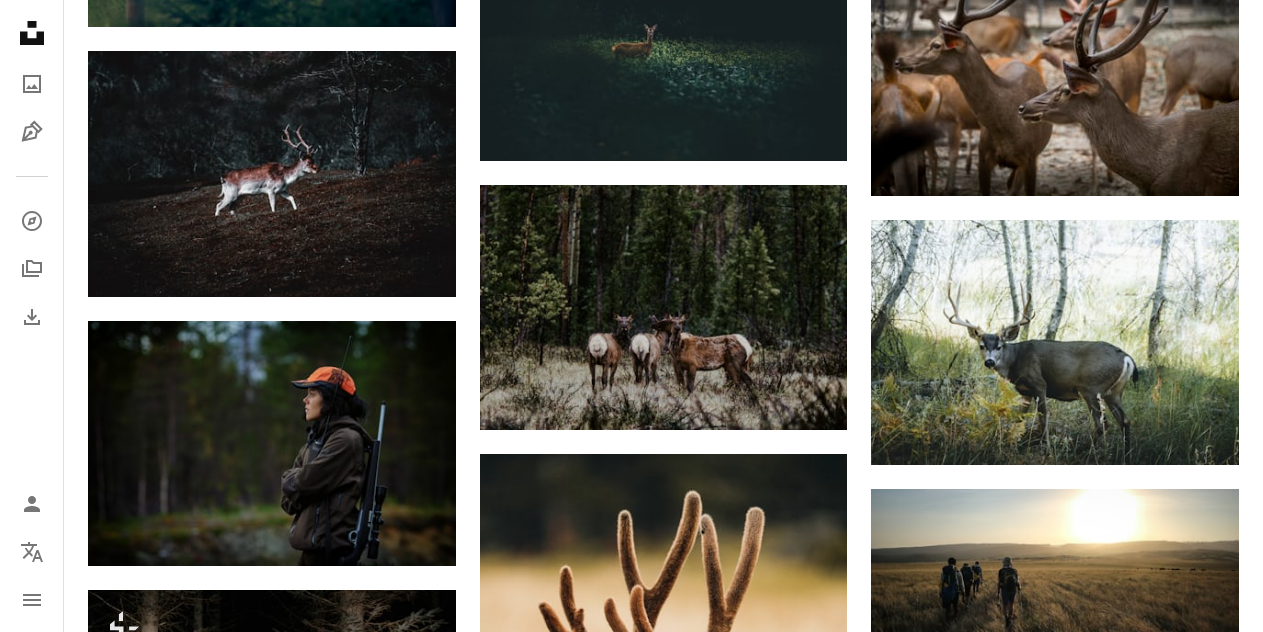 click on "A lock Download" at bounding box center (1168, 1492) 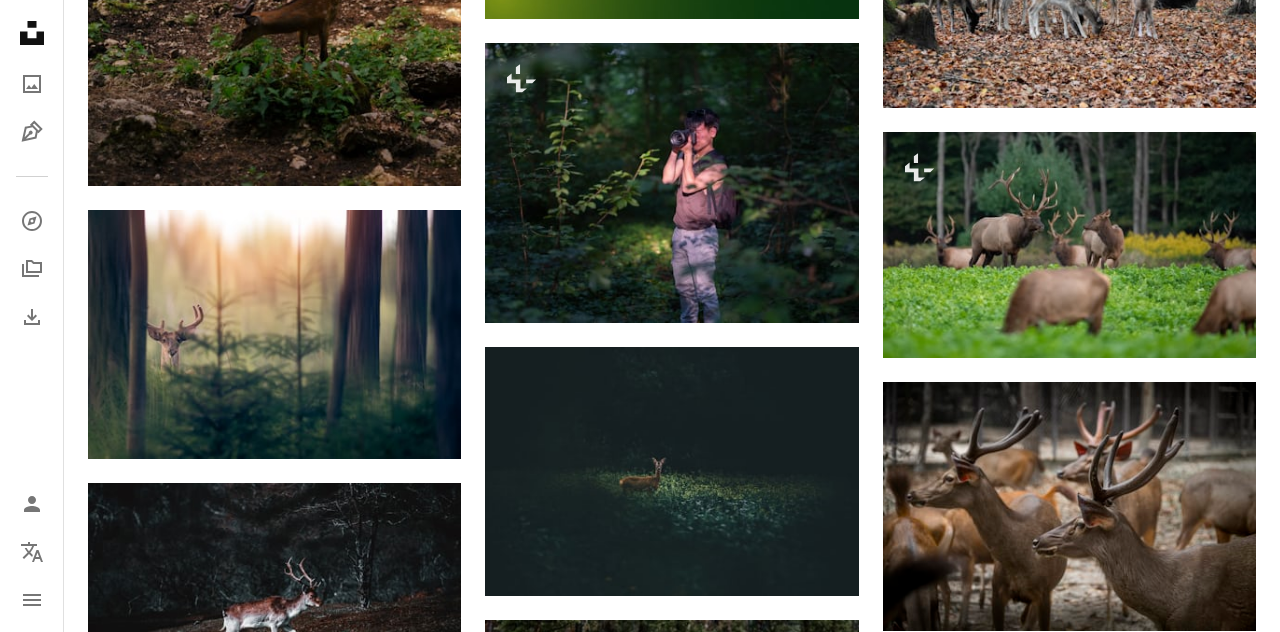 click on "An X shape Chevron left Chevron right An X shape Close Say thanks! Give a shoutout to  [FIRST] [LAST]  on social or copy the text below to attribute. A URL sharing icon (chains) Facebook icon X (formerly Twitter) icon Pinterest icon An envelope Photo by  [FIRST] [LAST]  on  Unsplash
Copy content [FIRST] [LAST] [FIRST] A heart A plus sign Download free Chevron down Zoom in Views 1,660,622 Downloads 11,552 A forward-right arrow Share Info icon Info More Actions The Hunter A map marker [LOCATION], [COUNTRY] Calendar outlined Published on  [MONTH] [DAY], [YEAR] Camera Canon, EOS 5D Mark III Safety Free to use under the  Unsplash License forest woman portrait girl outdoor female orange gun woods hat cap hunting moose weapon hunter rifle caps human people grey Creative Commons images Browse premium related images on iStock  |  Save 20% with code UNSPLASH20 View more on iStock  ↗ Related images A heart A plus sign [FIRST] Arrow pointing down Plus sign for Unsplash+ A heart A plus sign Getty Images" at bounding box center [640, -12611] 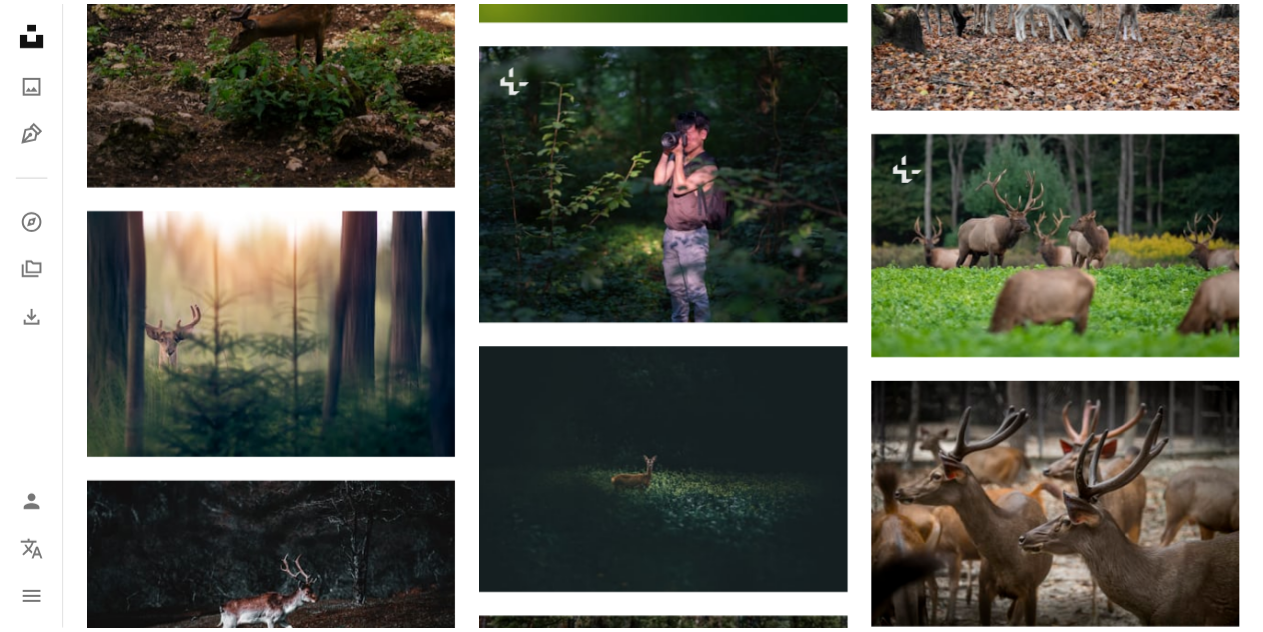 scroll, scrollTop: 31391, scrollLeft: 0, axis: vertical 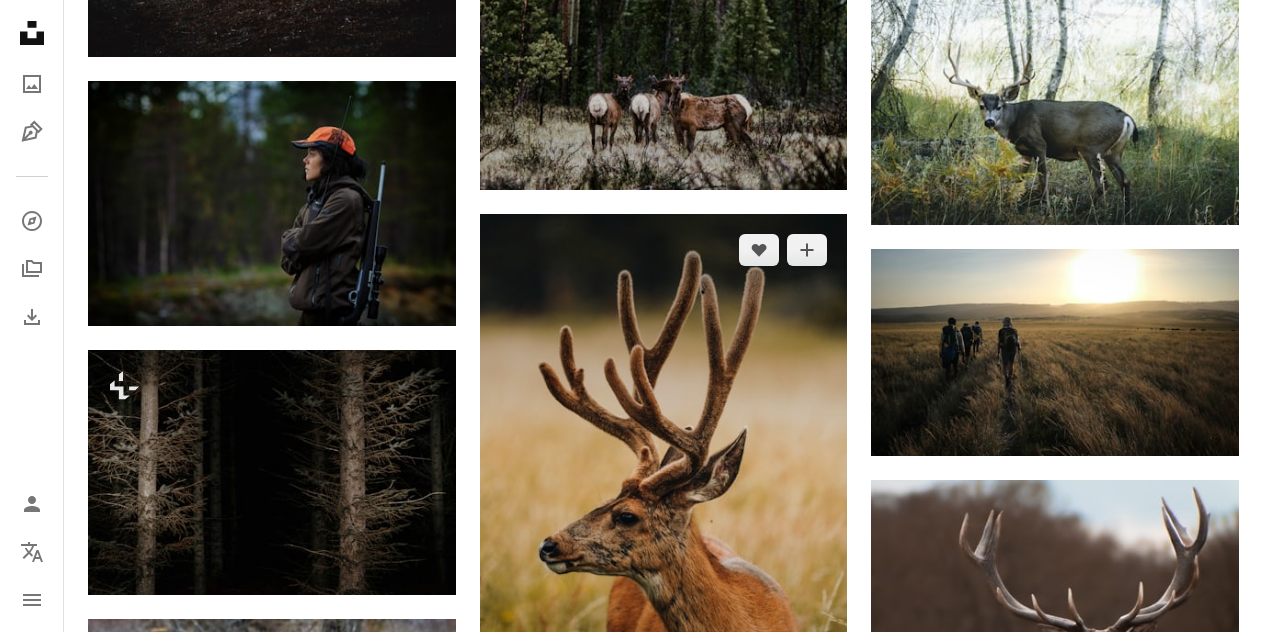 click on "Arrow pointing down" 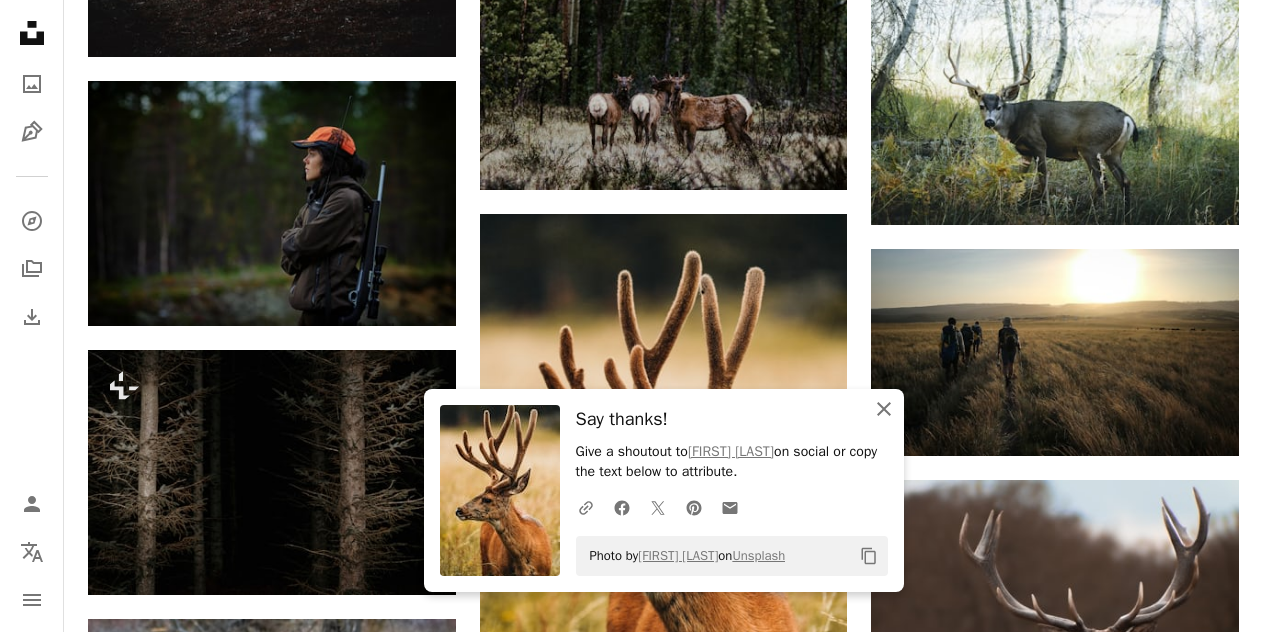 click on "An X shape" 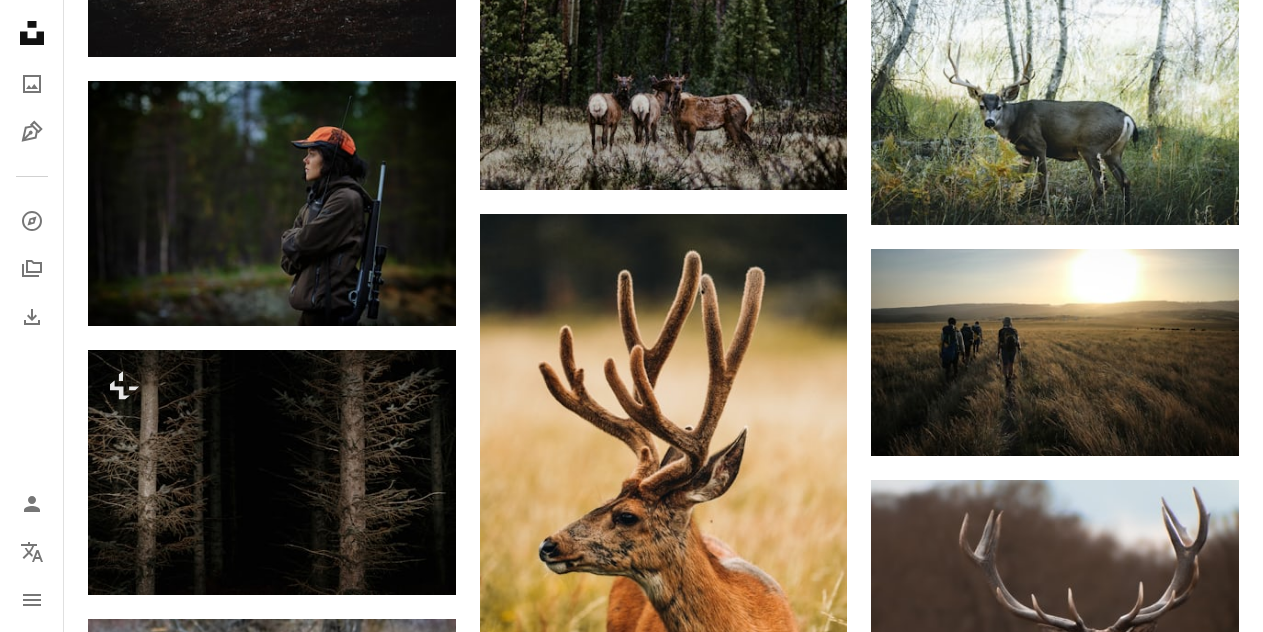 scroll, scrollTop: 31371, scrollLeft: 0, axis: vertical 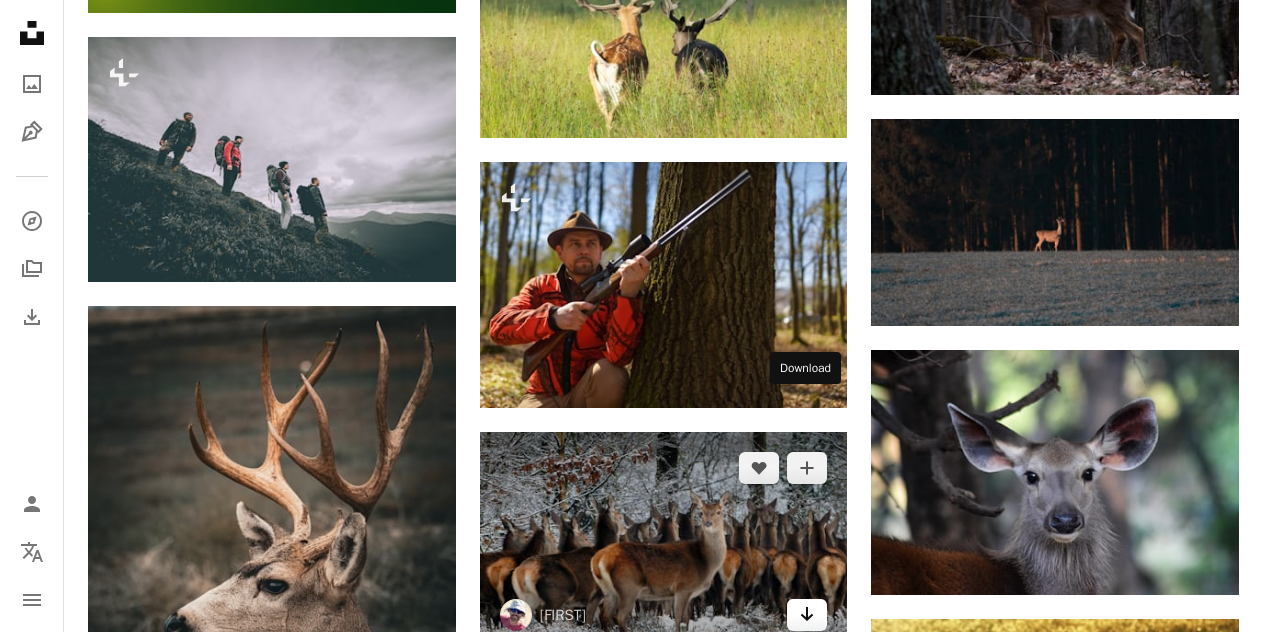click on "Arrow pointing down" 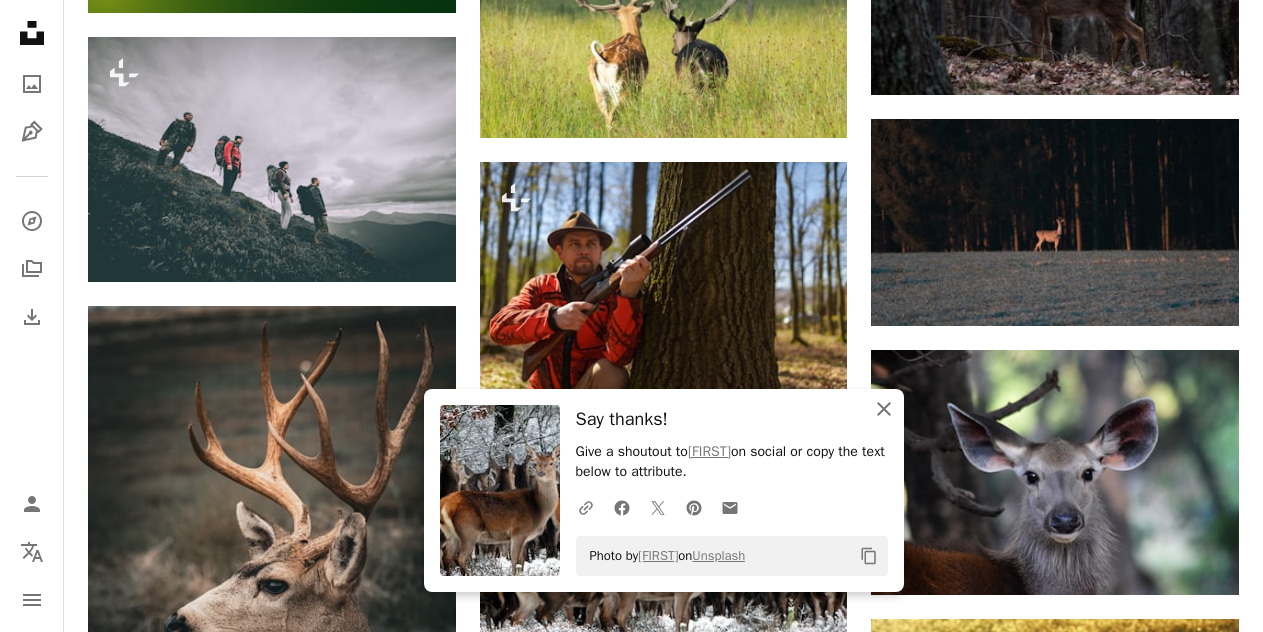 click on "An X shape" 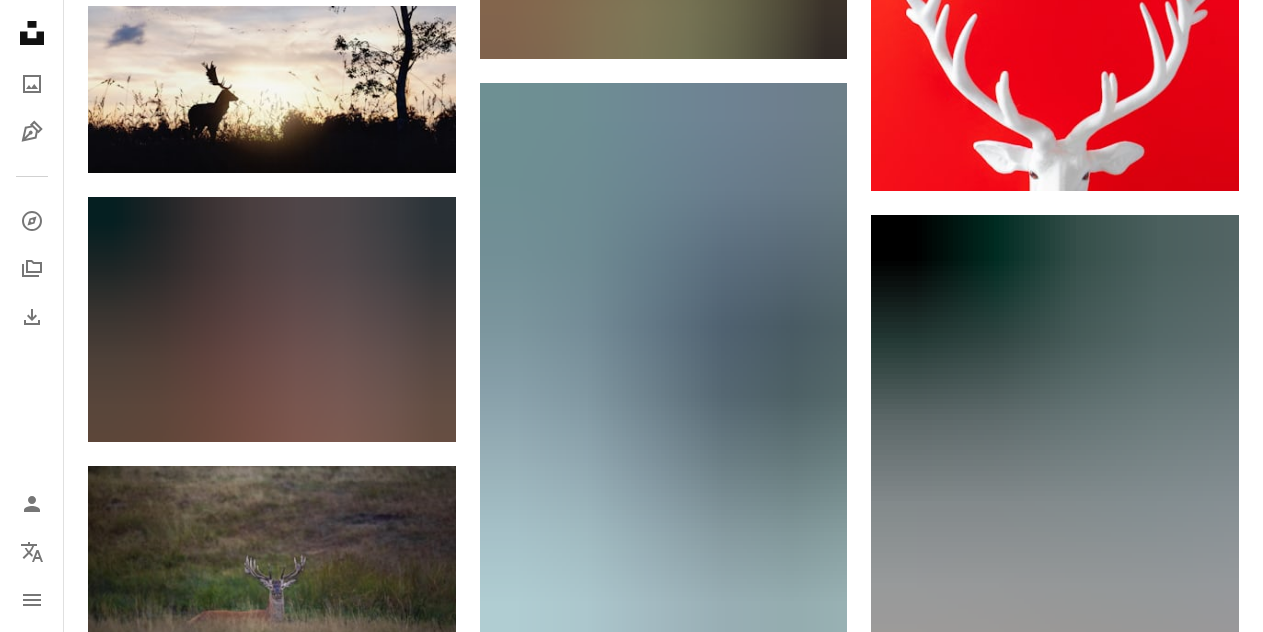 scroll, scrollTop: 40425, scrollLeft: 0, axis: vertical 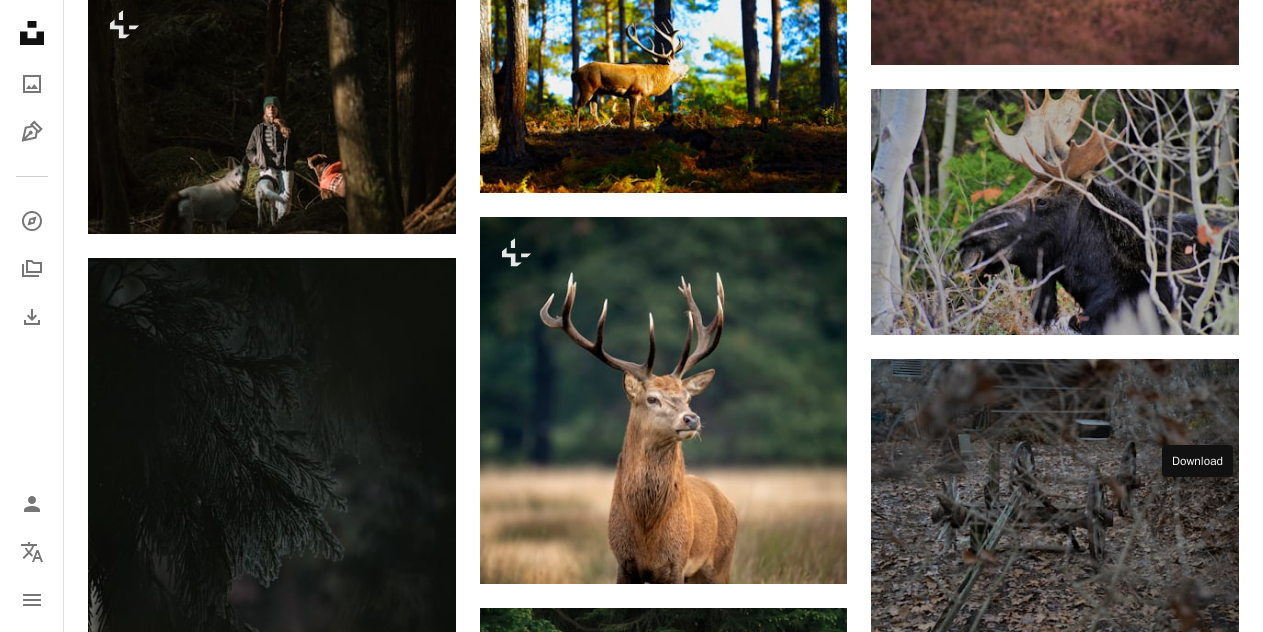 click 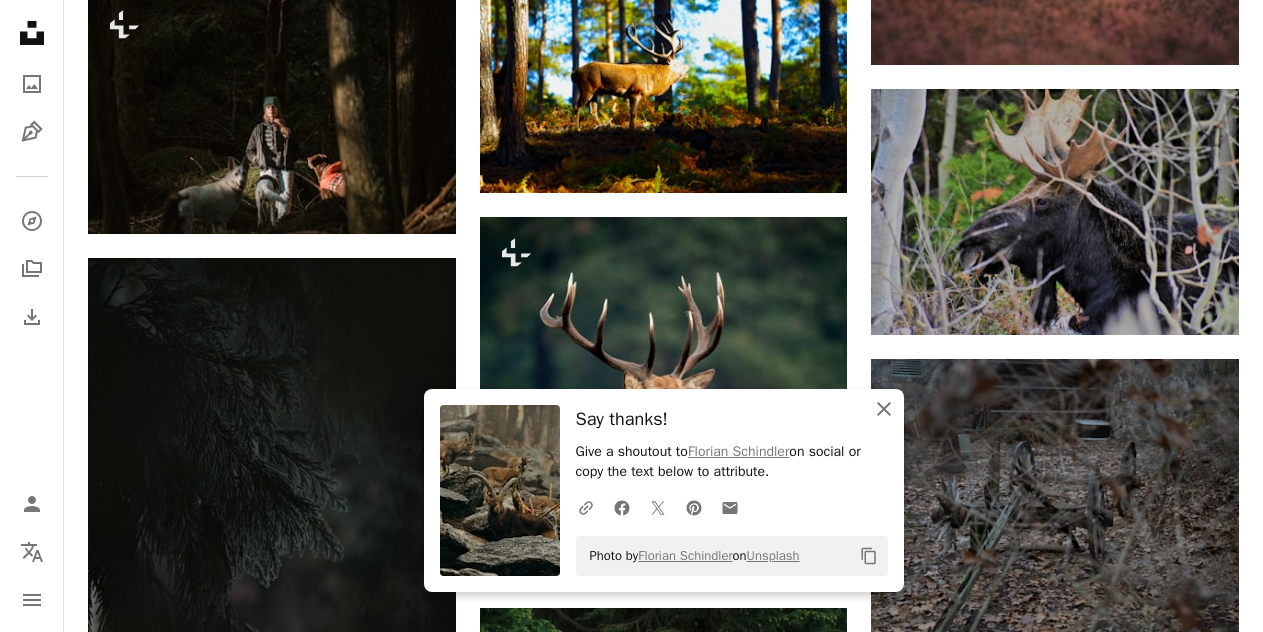 scroll, scrollTop: 40325, scrollLeft: 0, axis: vertical 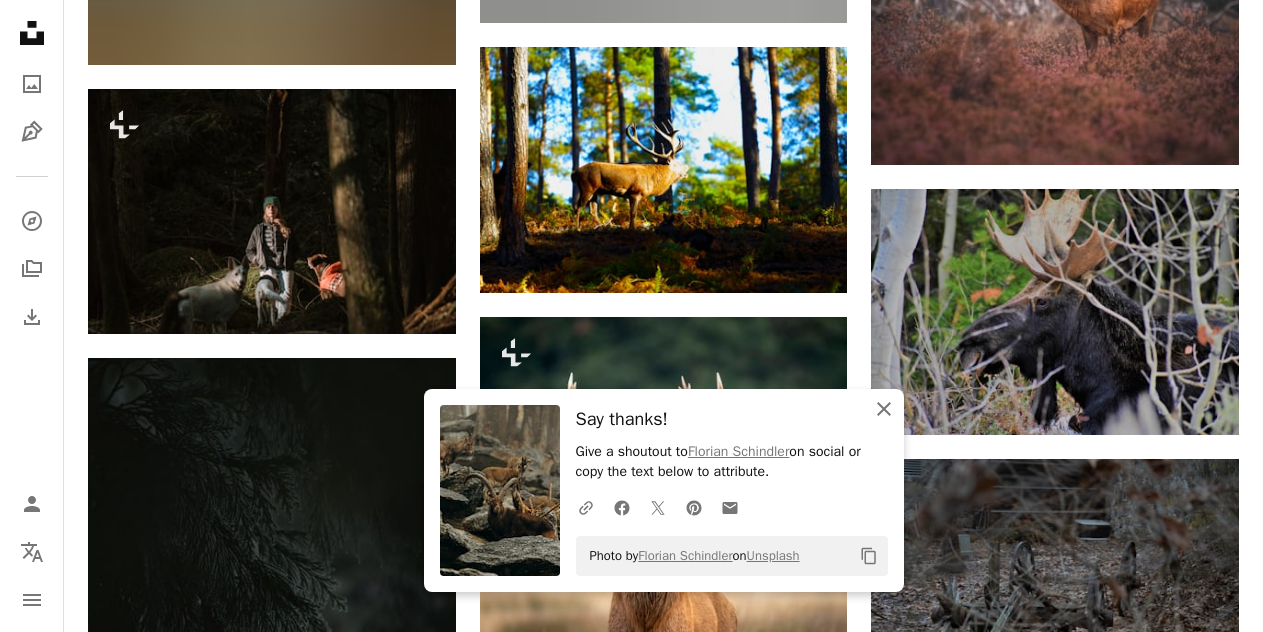 click on "An X shape" 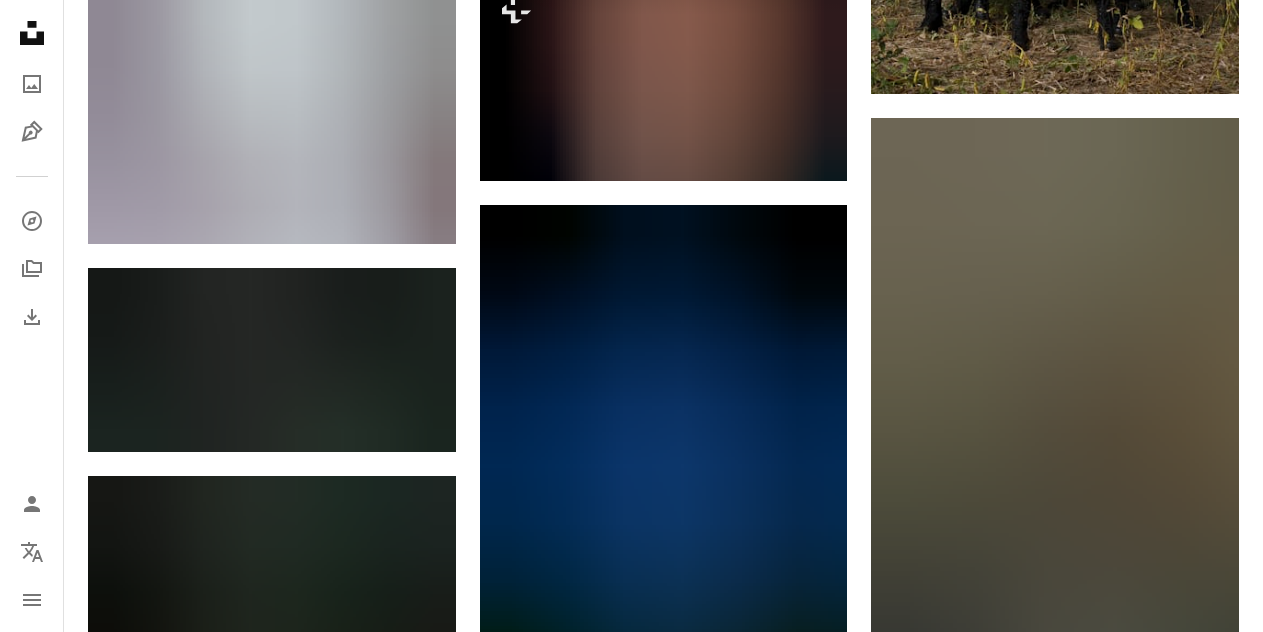 scroll, scrollTop: 41583, scrollLeft: 0, axis: vertical 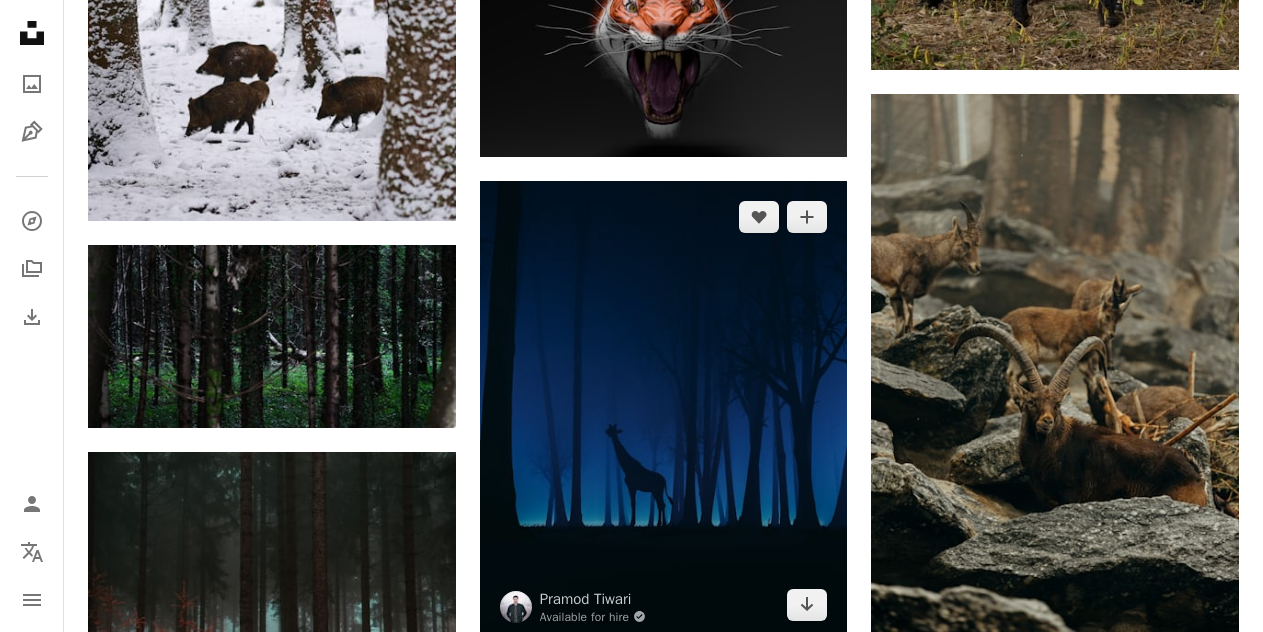 click on "A heart A plus sign [FIRST] [LAST] Arrow pointing down Plus sign for Unsplash+ A heart A plus sign Getty Images For  Unsplash+ A lock Download A heart A plus sign [FIRST] Available for hire A checkmark inside of a circle Arrow pointing down A heart A plus sign [FIRST] [LAST] Arrow pointing down A heart A plus sign [FIRST] Available for hire A checkmark inside of a circle Arrow pointing down A heart A plus sign [FIRST] [LAST] Arrow pointing down A heart A plus sign [FIRST] Arrow pointing down A heart A plus sign [FIRST] [LAST] Arrow pointing down A heart A plus sign" at bounding box center (664, -18374) 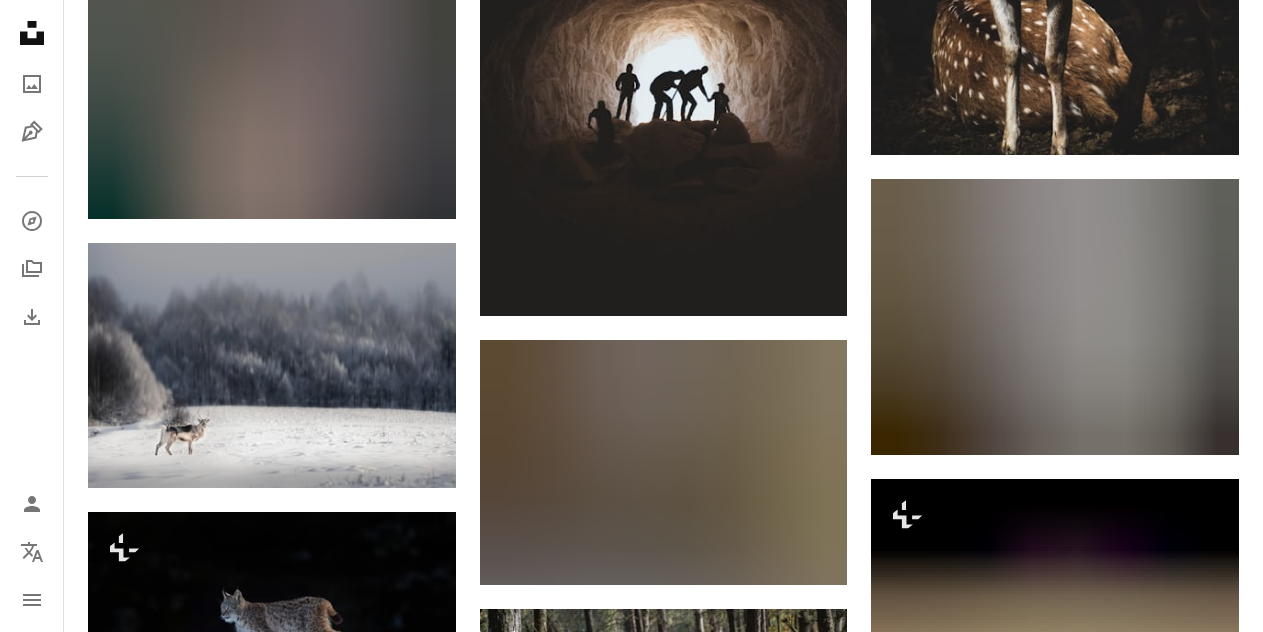scroll, scrollTop: 47905, scrollLeft: 0, axis: vertical 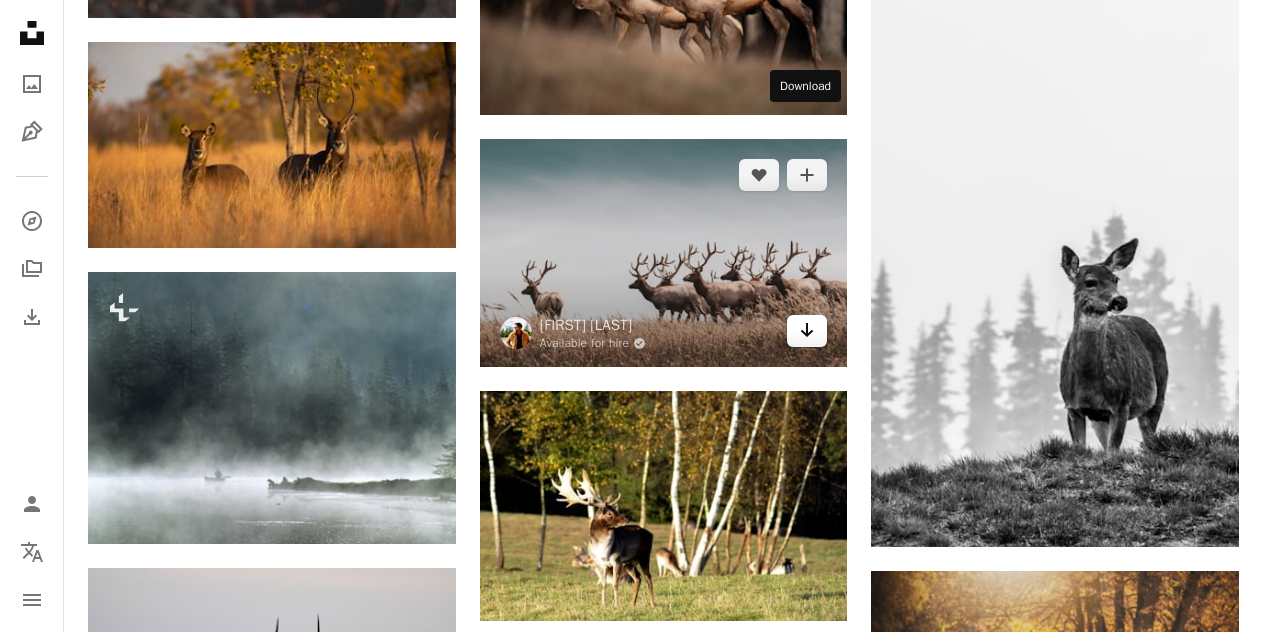 click on "Arrow pointing down" 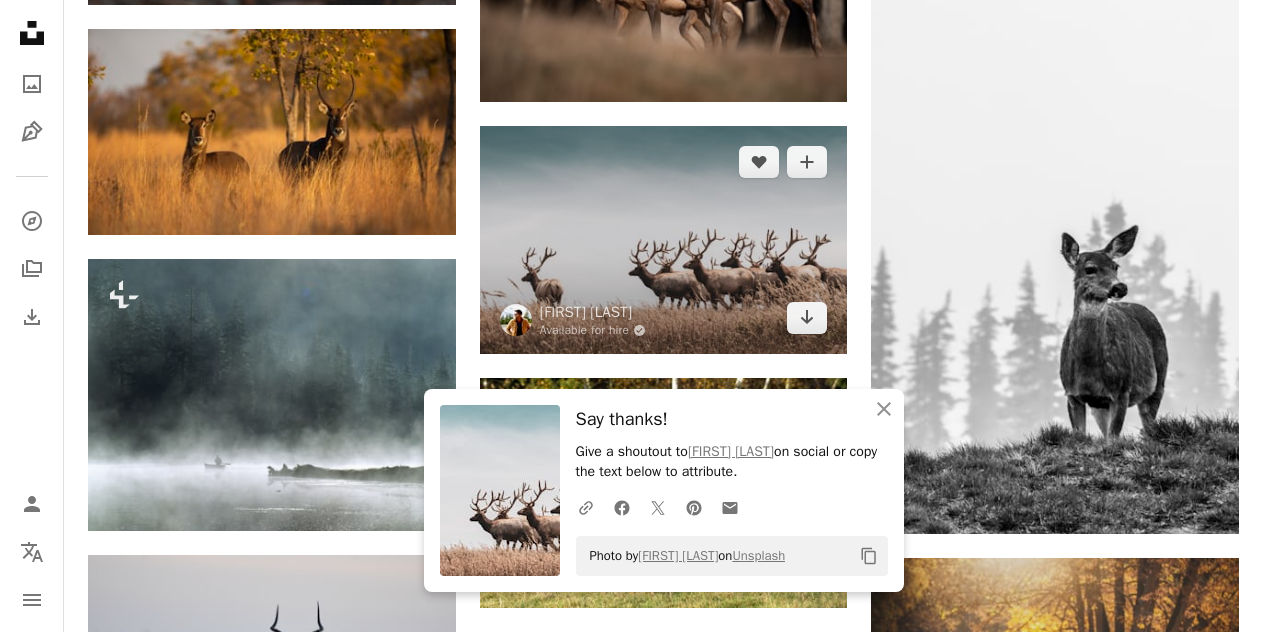 scroll, scrollTop: 49438, scrollLeft: 0, axis: vertical 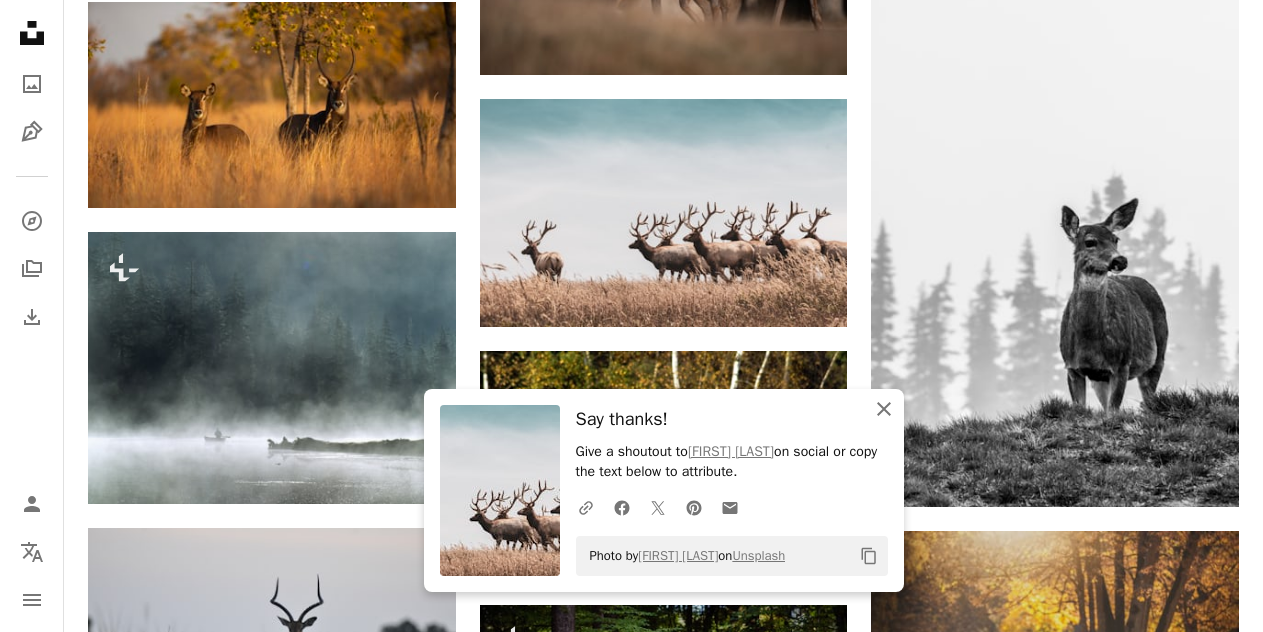 click on "An X shape" 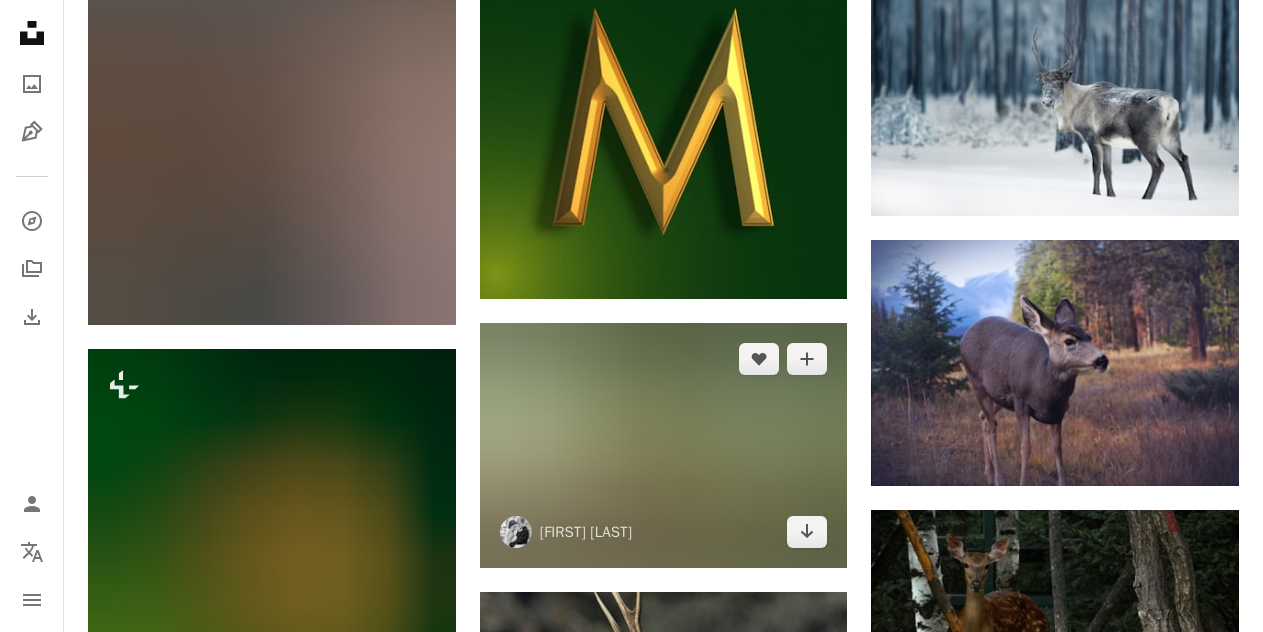 scroll, scrollTop: 52351, scrollLeft: 0, axis: vertical 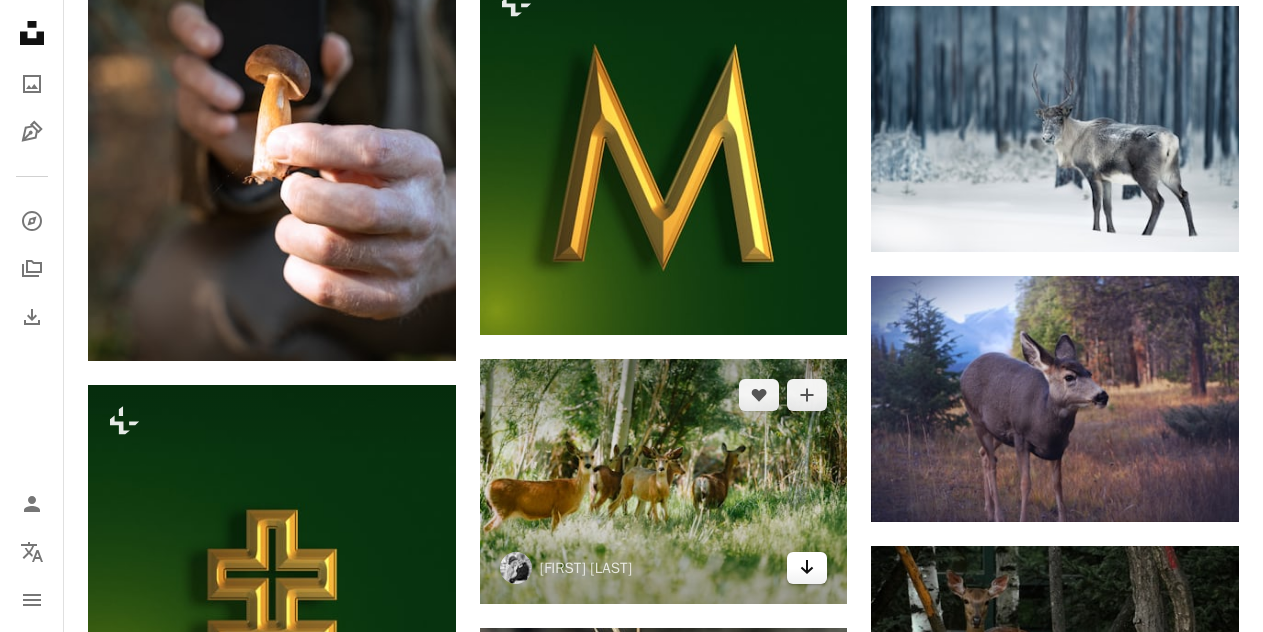 click on "Arrow pointing down" 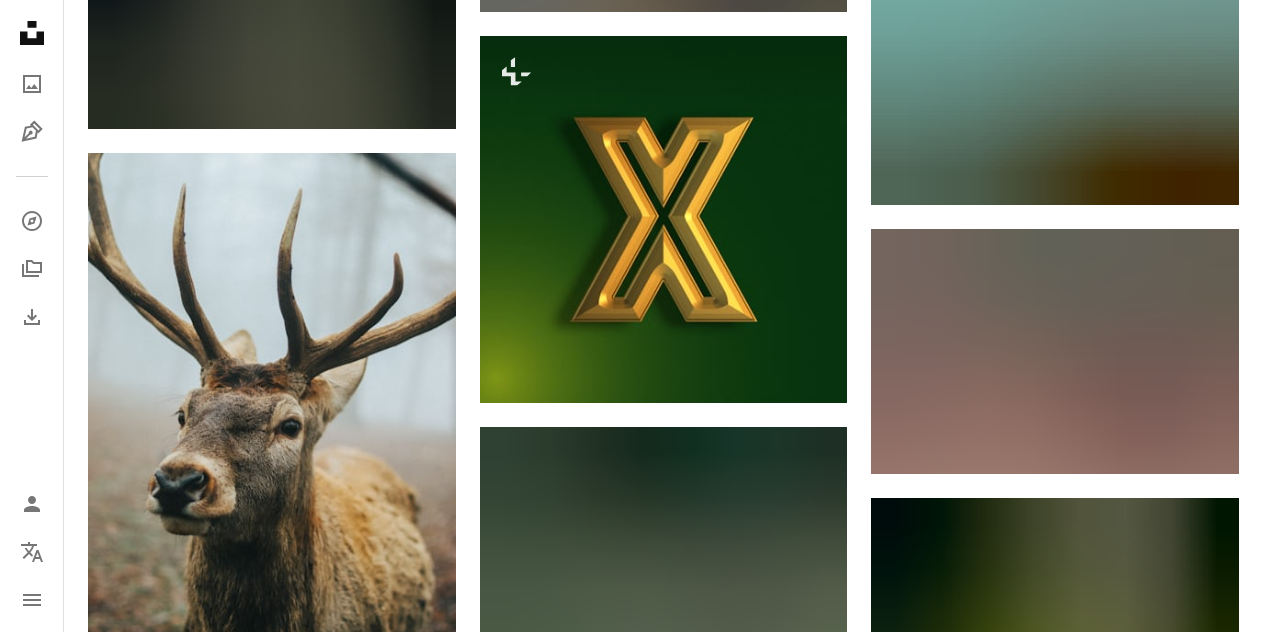 scroll, scrollTop: 52051, scrollLeft: 0, axis: vertical 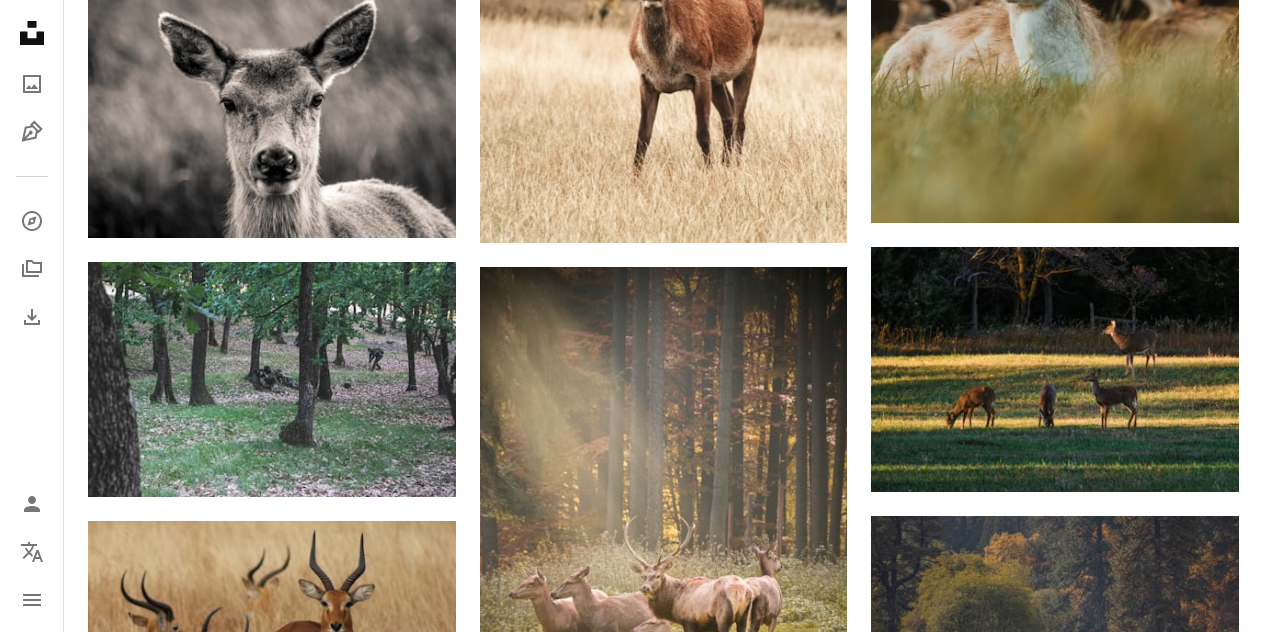click on "A lock Download" at bounding box center (385, 1302) 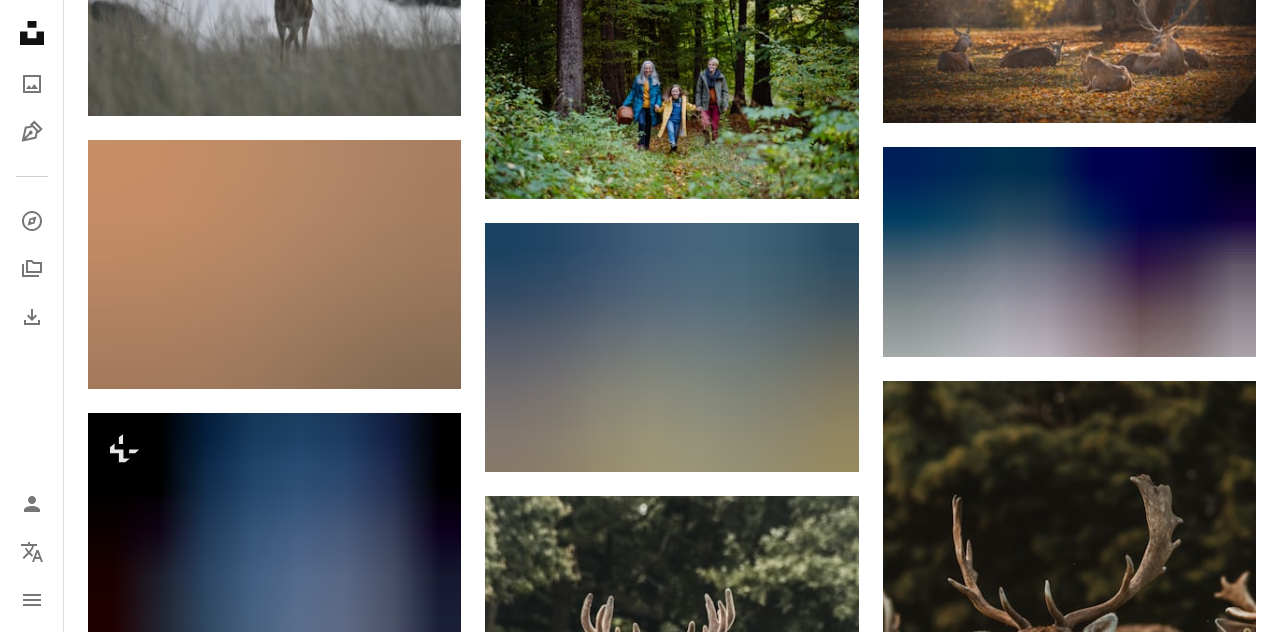 scroll, scrollTop: 8, scrollLeft: 0, axis: vertical 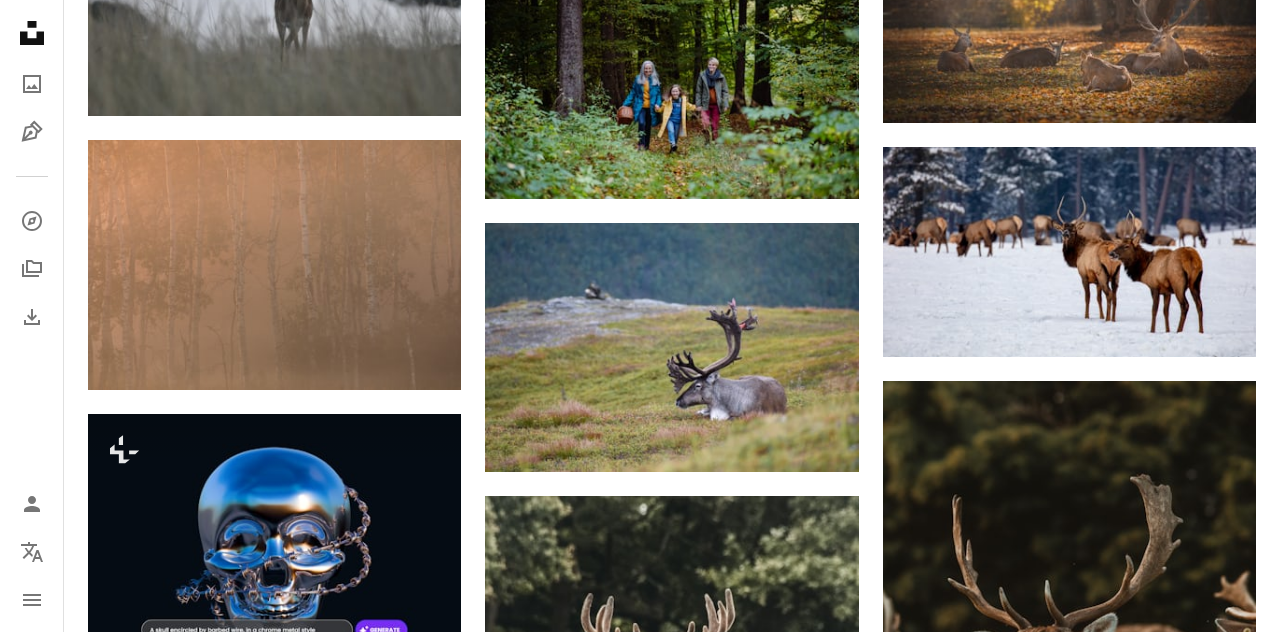 click on "An X shape Premium, ready to use images. Get unlimited access. A plus sign Members-only content added monthly A plus sign Unlimited royalty-free downloads A plus sign Illustrations  New A plus sign Enhanced legal protections yearly 66%  off monthly €12   €4 EUR per month * Get  Unsplash+ * When paid annually, billed upfront  €48 Taxes where applicable. Renews automatically. Cancel anytime." at bounding box center [640, 10655] 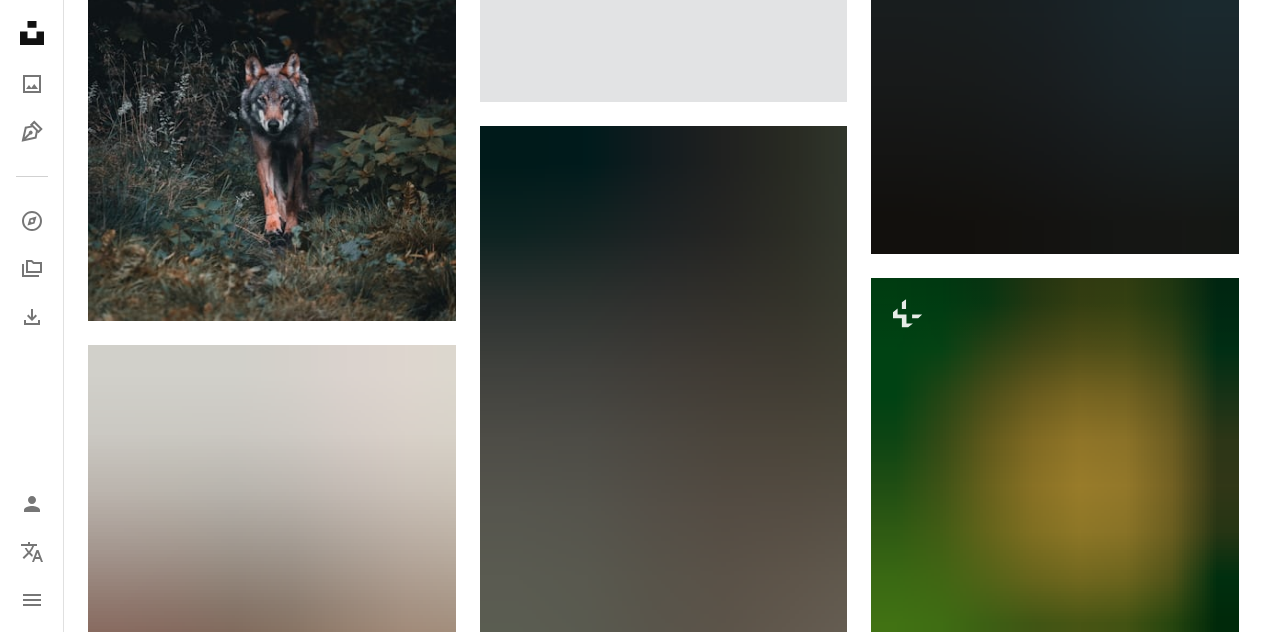 scroll, scrollTop: 55964, scrollLeft: 0, axis: vertical 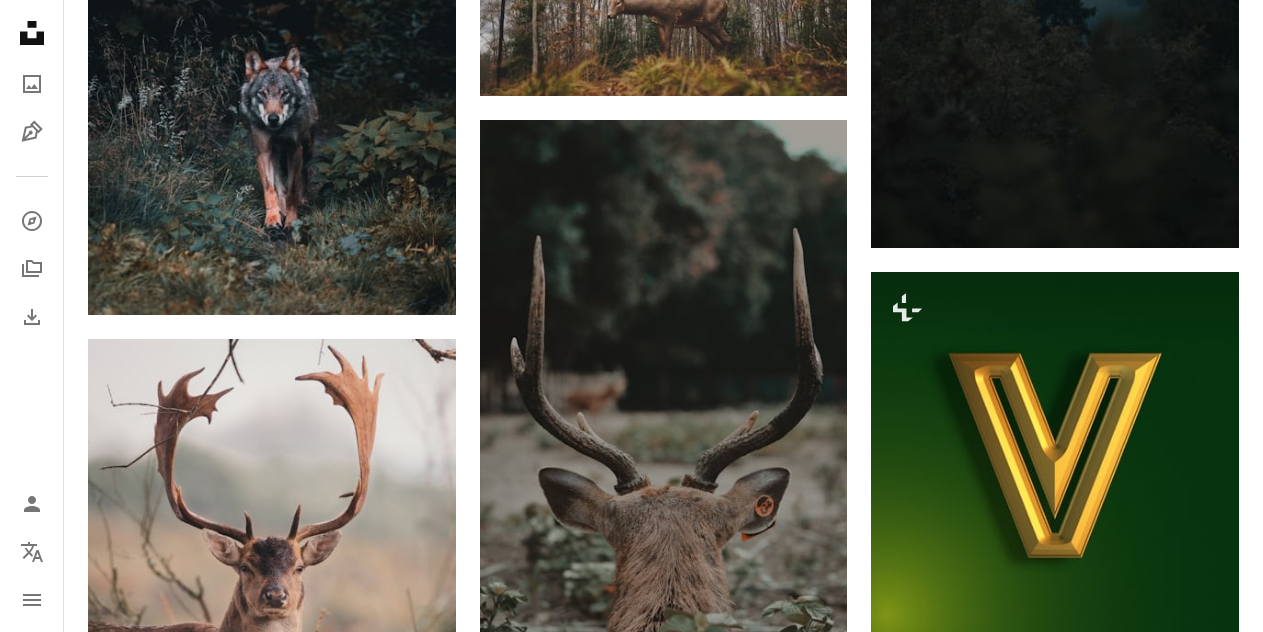 click on "Arrow pointing down" 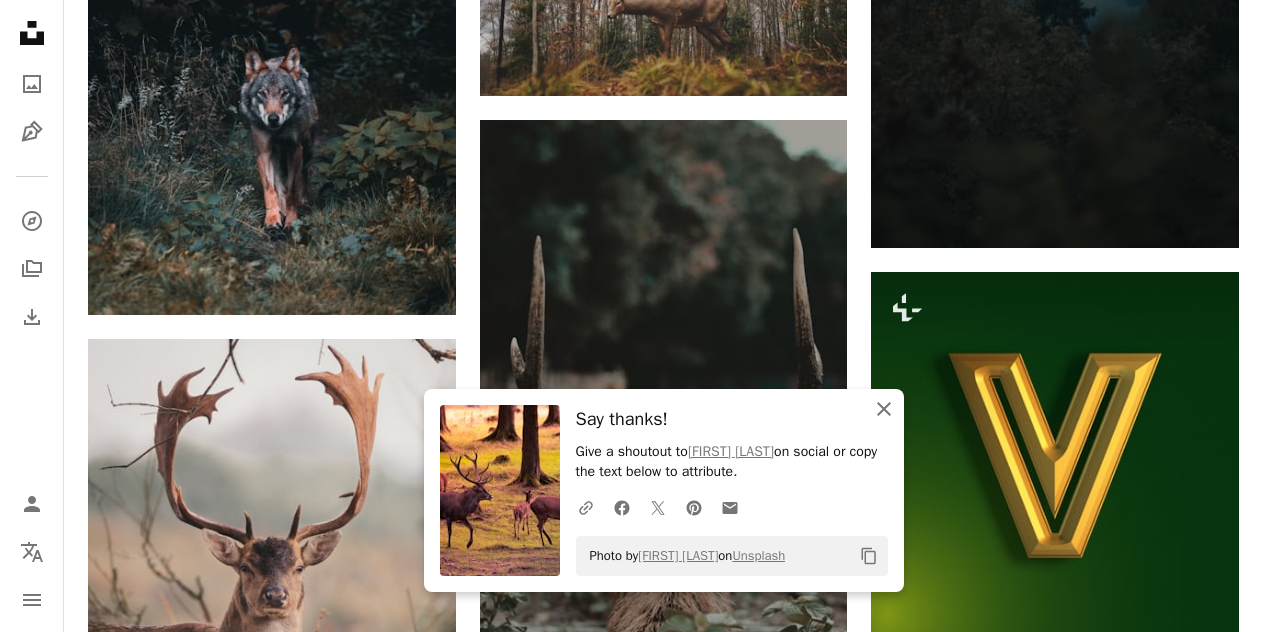 click on "An X shape" 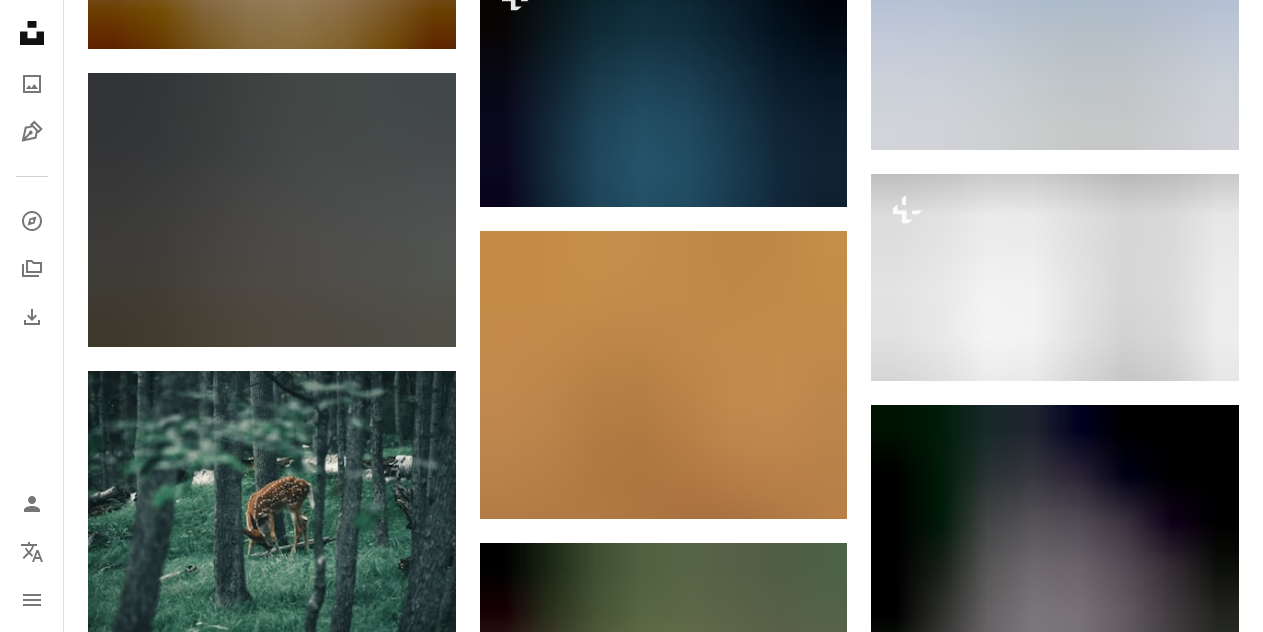 scroll, scrollTop: 58804, scrollLeft: 0, axis: vertical 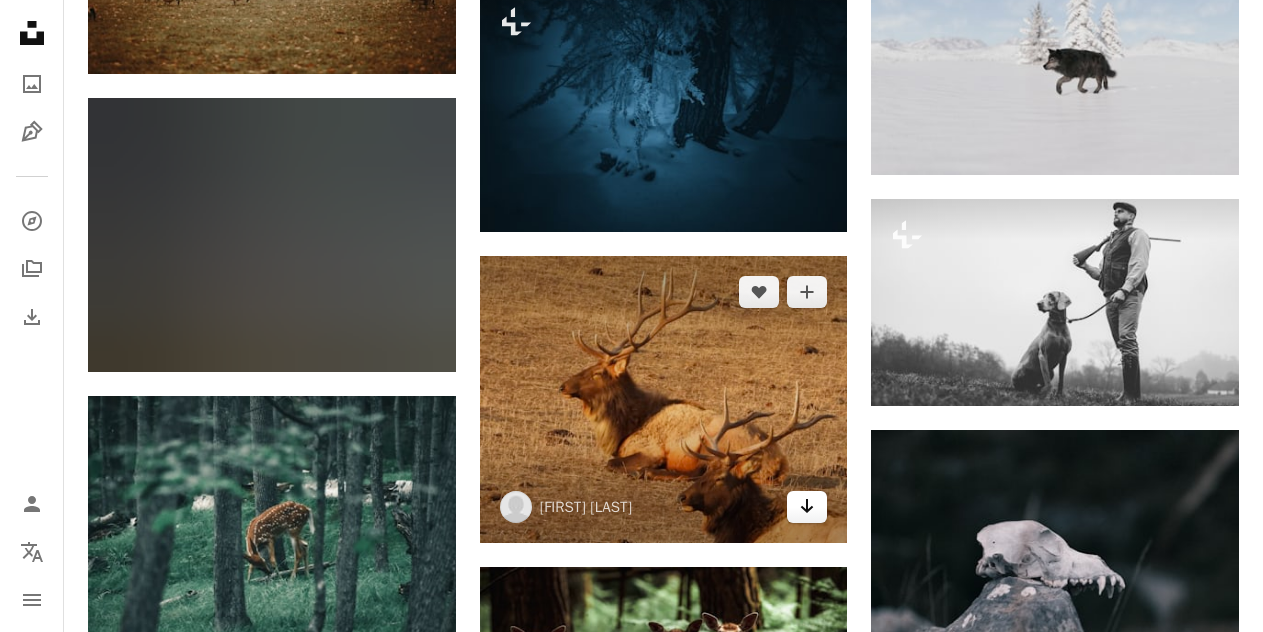 click on "Arrow pointing down" 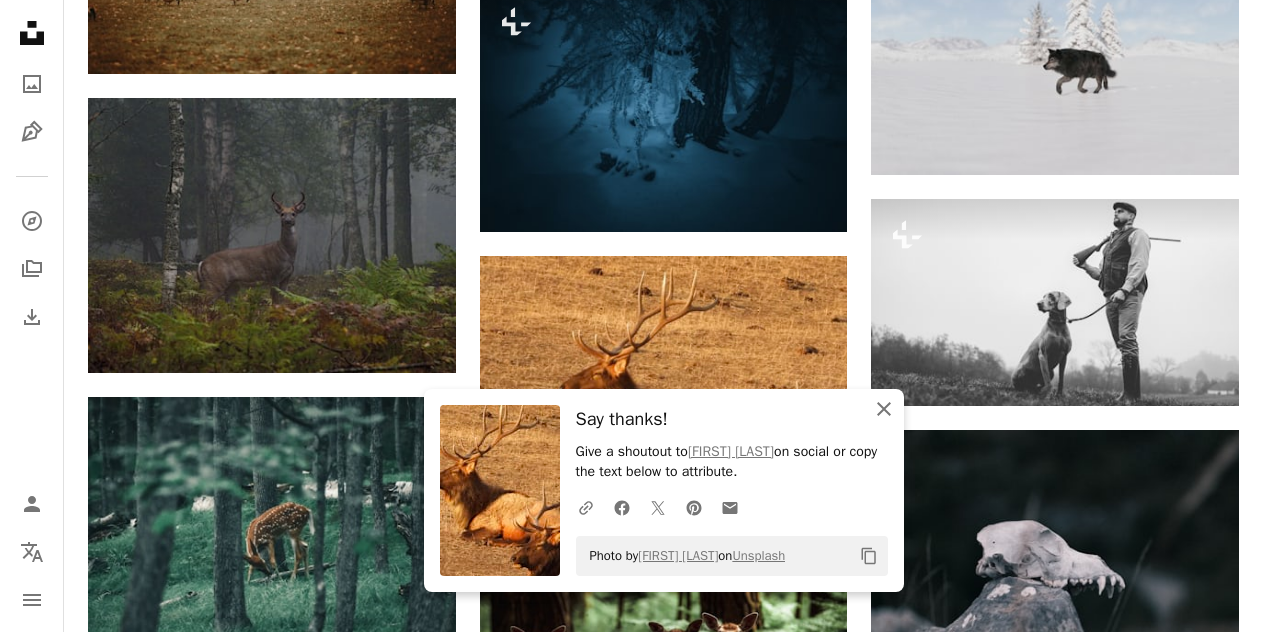 click 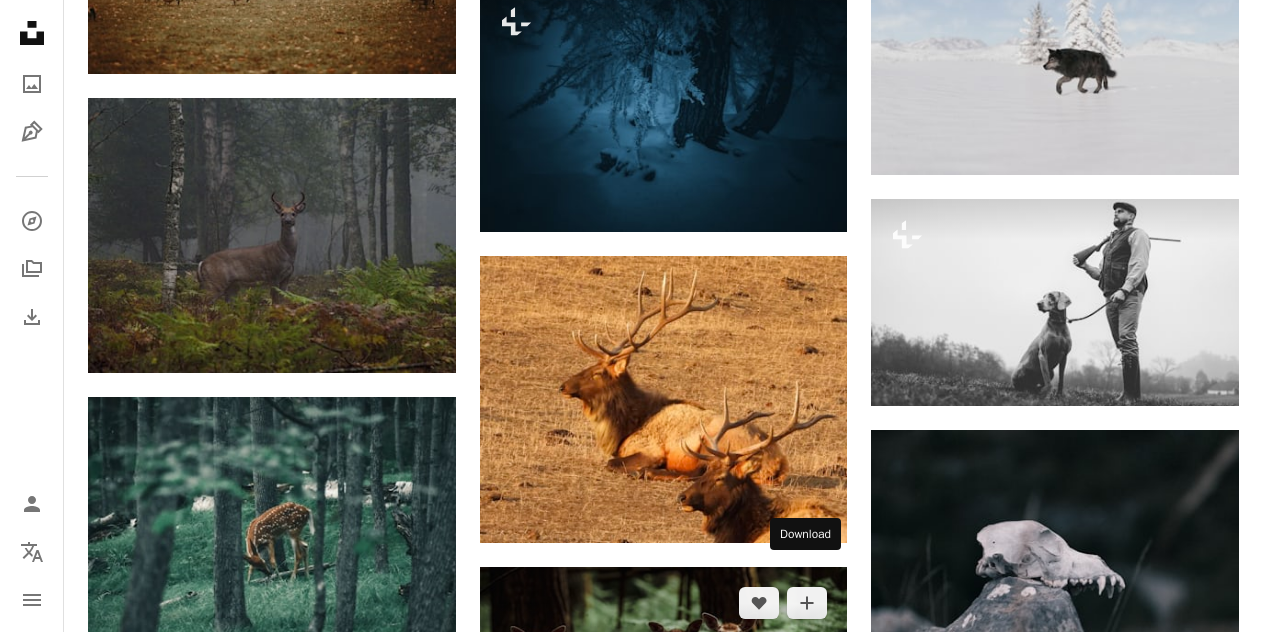 click on "Arrow pointing down" 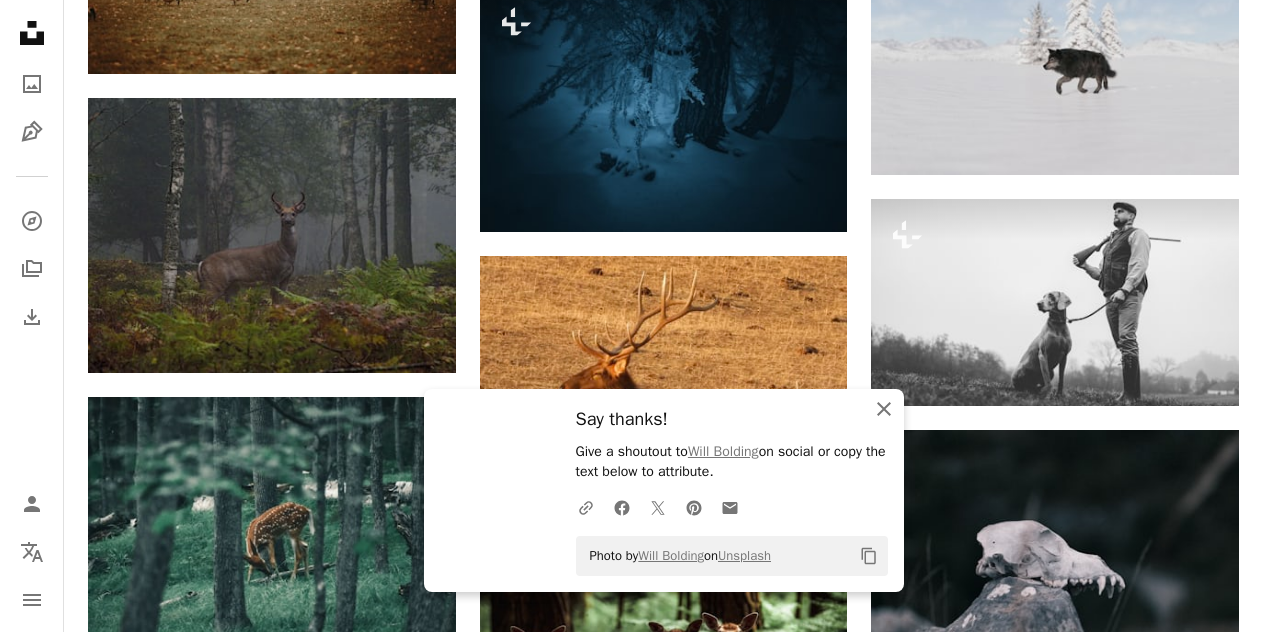 click on "An X shape" 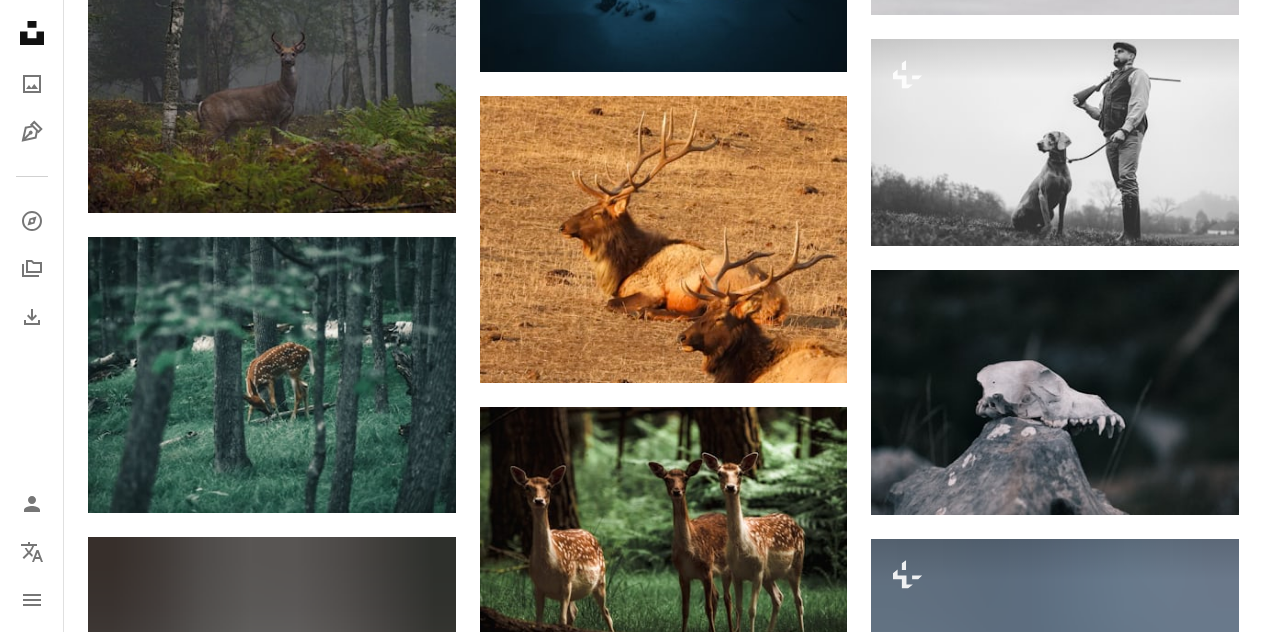 scroll, scrollTop: 59044, scrollLeft: 0, axis: vertical 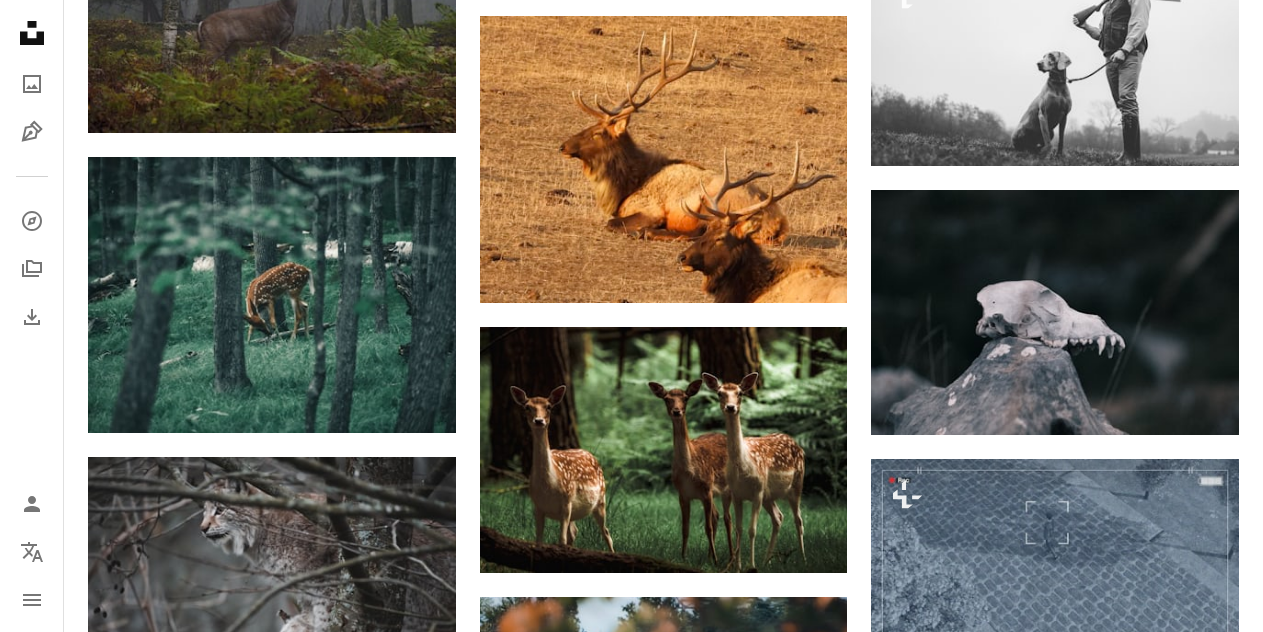 click on "Arrow pointing down" 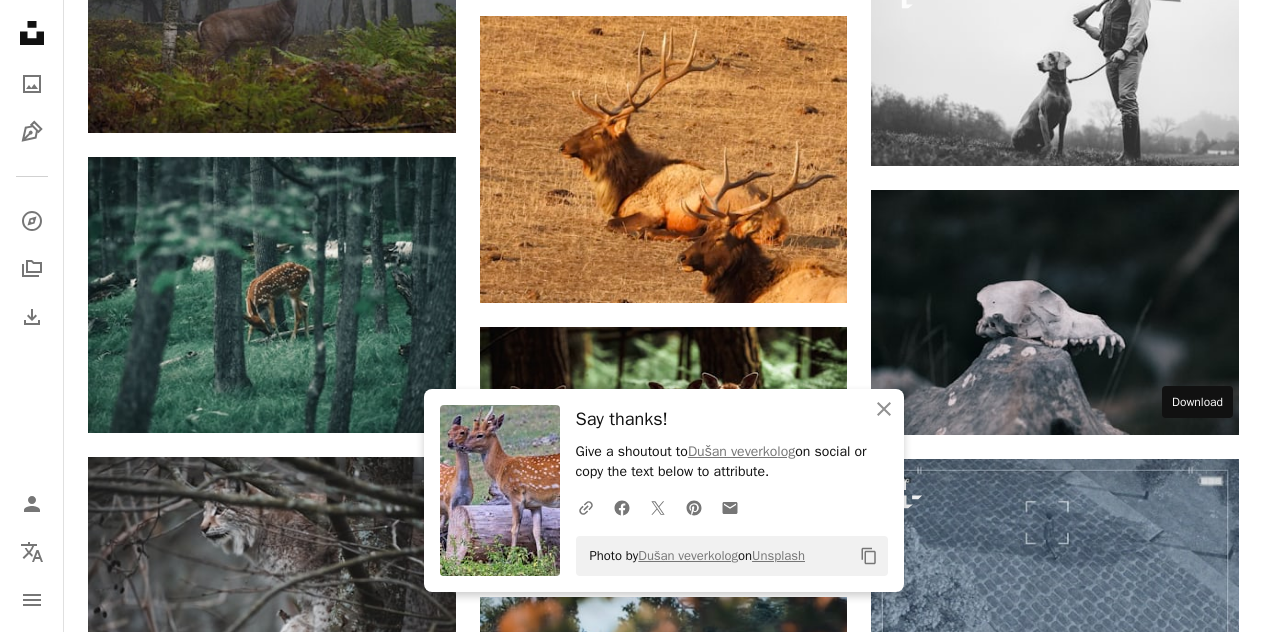 click on "Arrow pointing down" 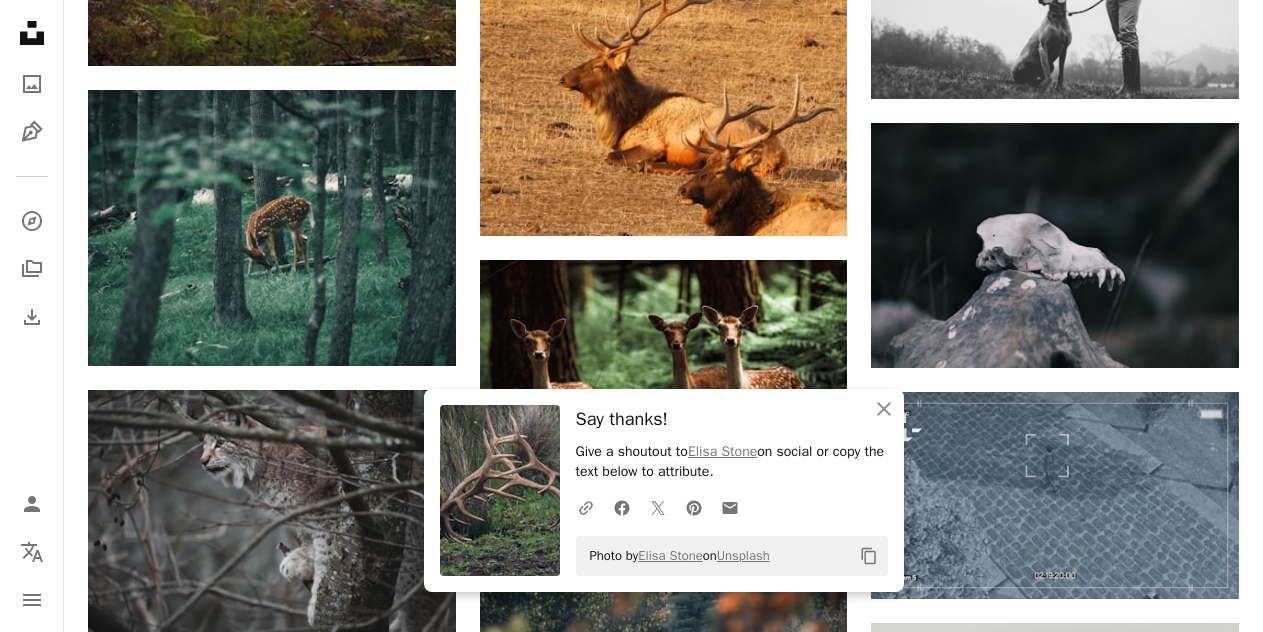 scroll, scrollTop: 59134, scrollLeft: 0, axis: vertical 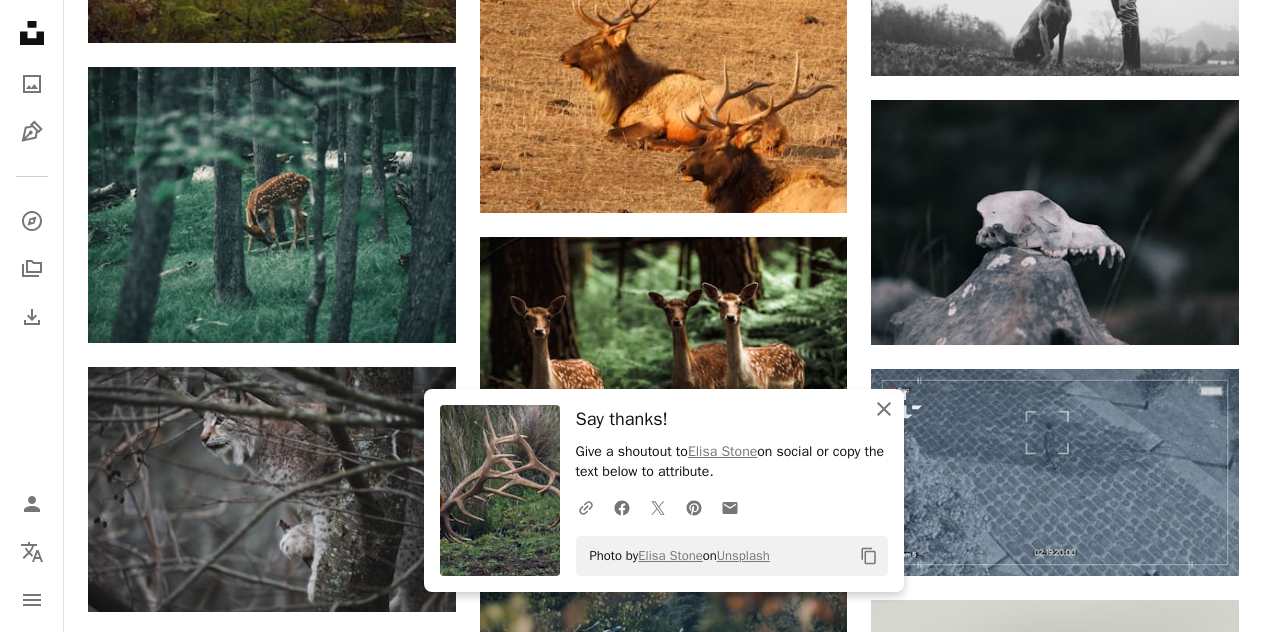 click 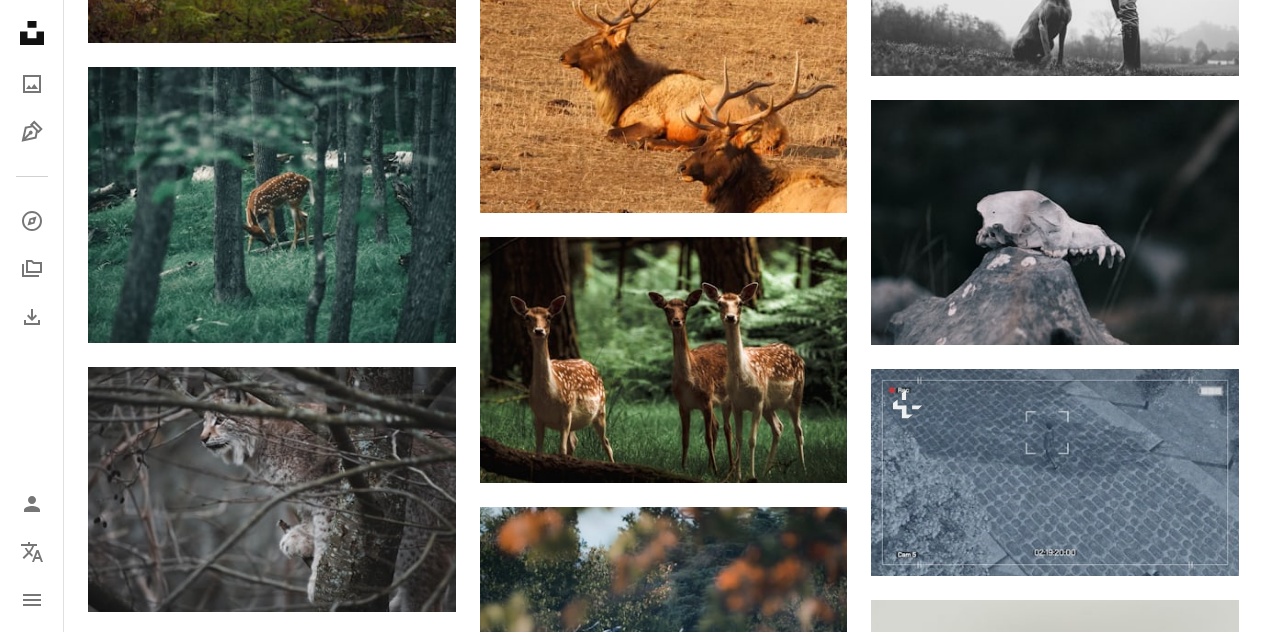 click 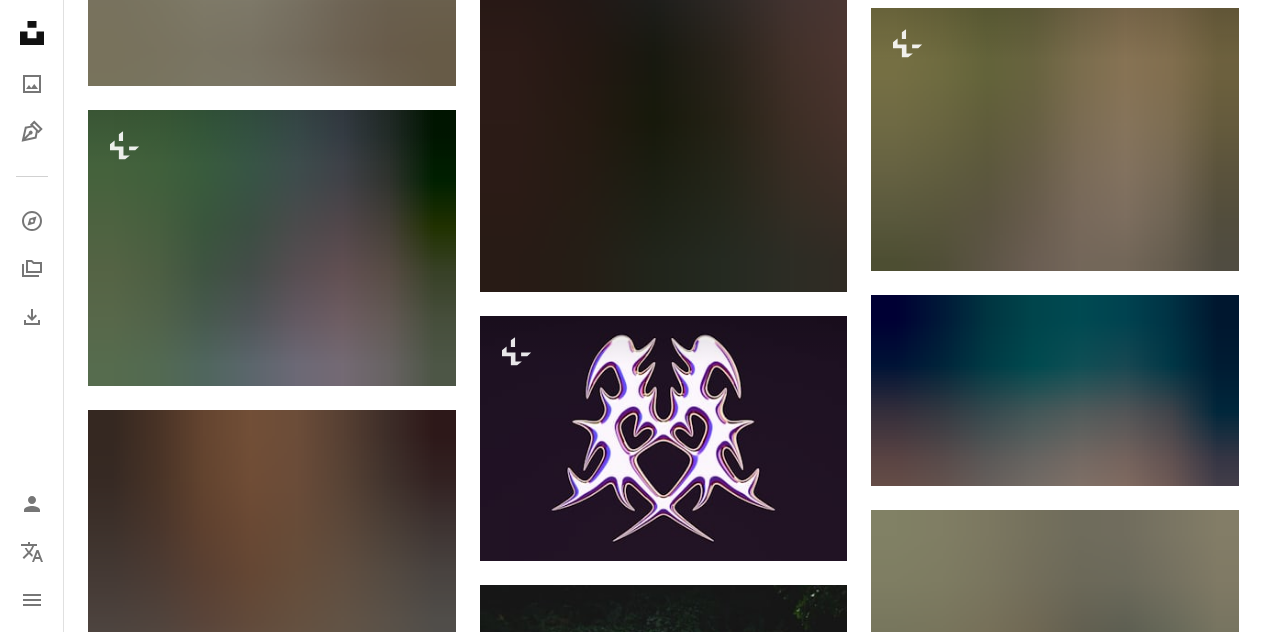 scroll, scrollTop: 60911, scrollLeft: 0, axis: vertical 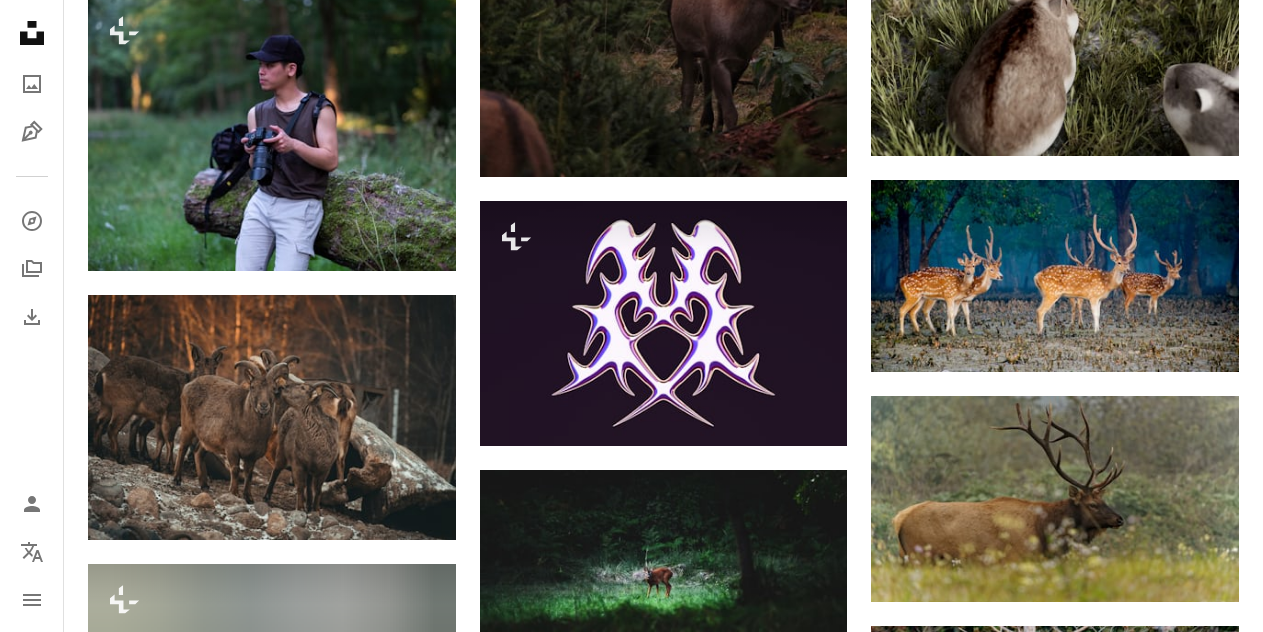 click at bounding box center (272, 1070) 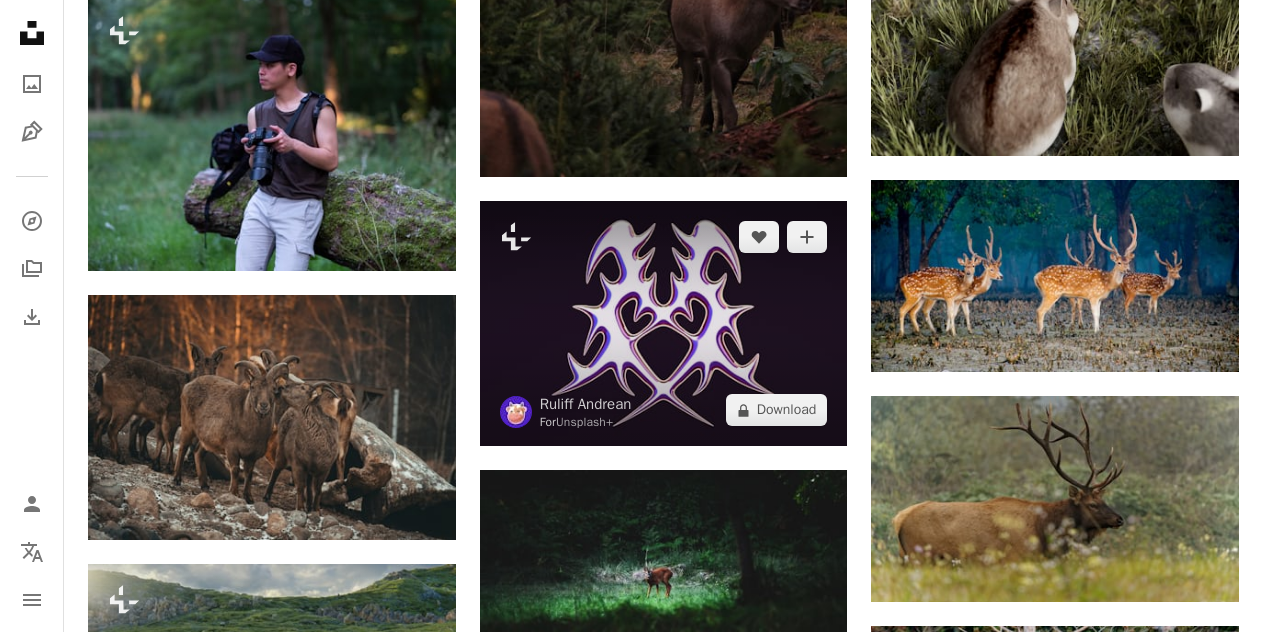 click at bounding box center (664, 323) 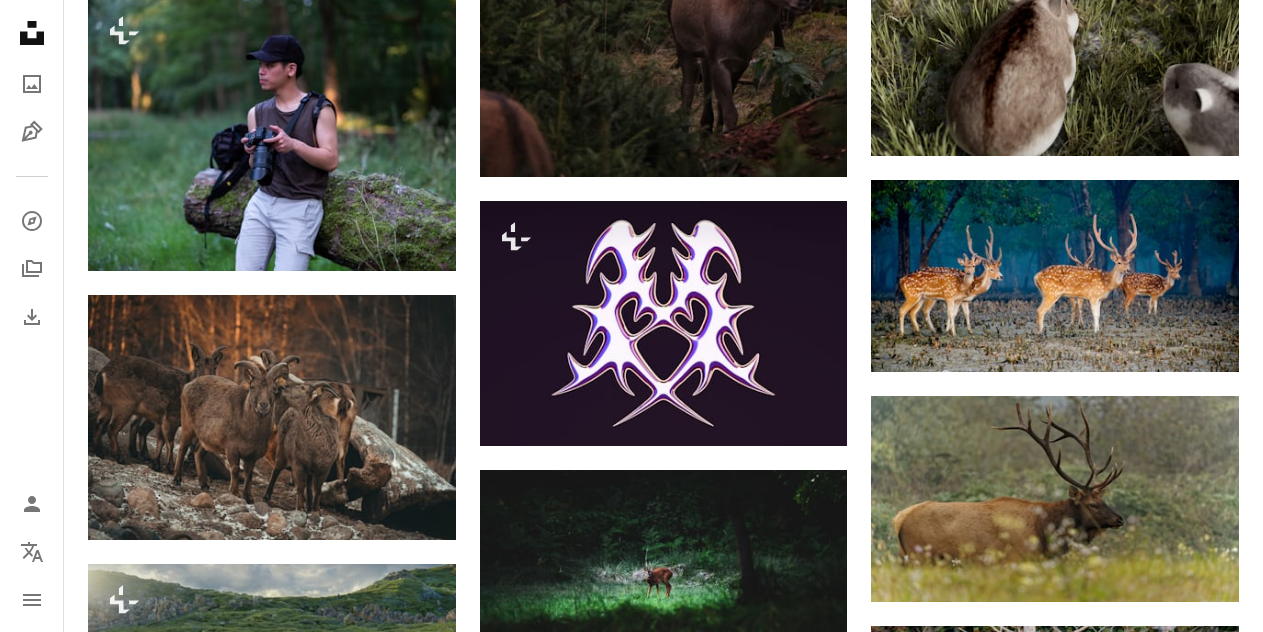 click at bounding box center [664, 976] 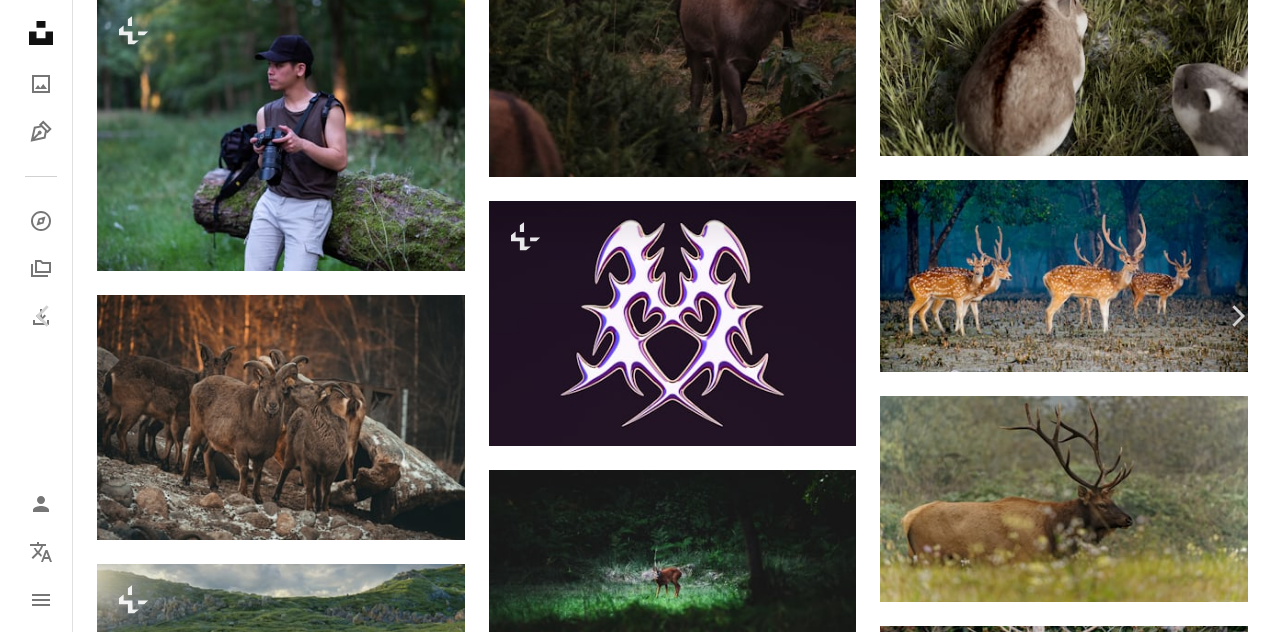 scroll, scrollTop: 61591, scrollLeft: 0, axis: vertical 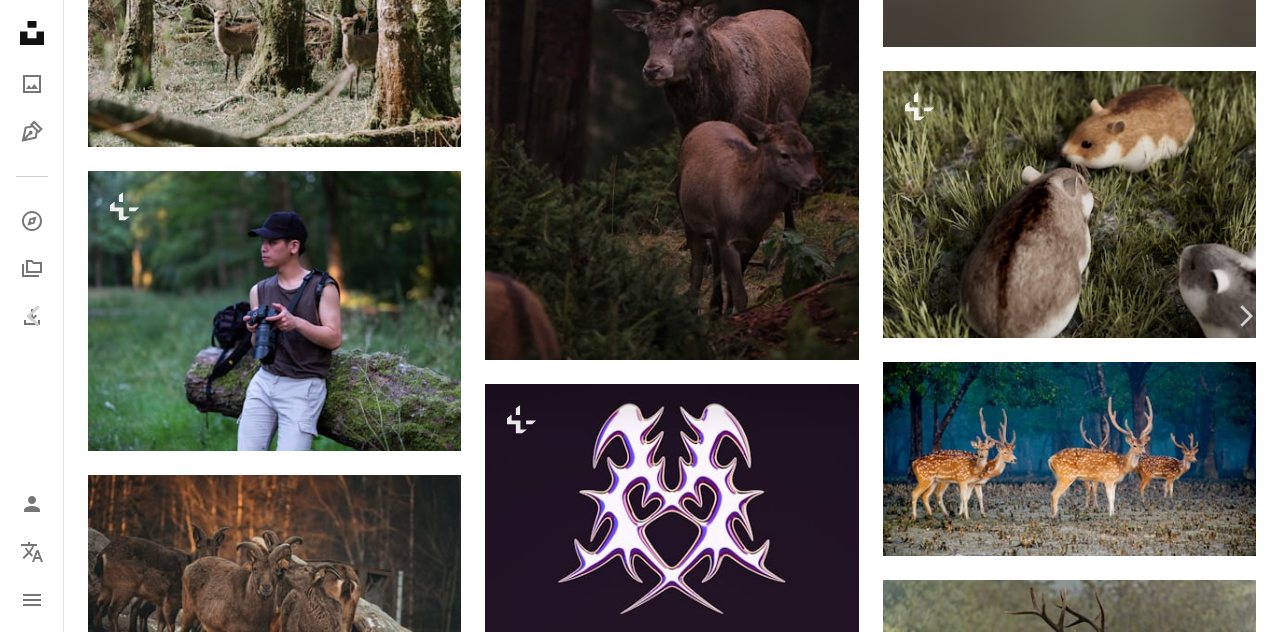click on "An X shape Chevron left Chevron right An X shape Close Say thanks! Give a shoutout to  [FIRST] [LAST]  on social or copy the text below to attribute. A URL sharing icon (chains) Facebook icon X (formerly Twitter) icon Pinterest icon An envelope Photo by  [FIRST] [LAST]  on  Unsplash
Copy content [FIRST] [LAST] [FIRST] A heart A plus sign Download free Chevron down Zoom in Views 1,660,622 Downloads 11,552 A forward-right arrow Share Info icon Info More Actions The Hunter A map marker [LOCATION], [COUNTRY] Calendar outlined Published on  [MONTH] [DAY], [YEAR] Camera Canon, EOS 5D Mark III Safety Free to use under the  Unsplash License forest woman portrait girl outdoor female orange gun woods hat cap hunting moose weapon hunter rifle caps human people grey Creative Commons images Browse premium related images on iStock  |  Save 20% with code UNSPLASH20 View more on iStock  ↗ Related images A heart A plus sign [FIRST] Arrow pointing down Plus sign for Unsplash+ A heart A plus sign Getty Images" at bounding box center (640, -27856) 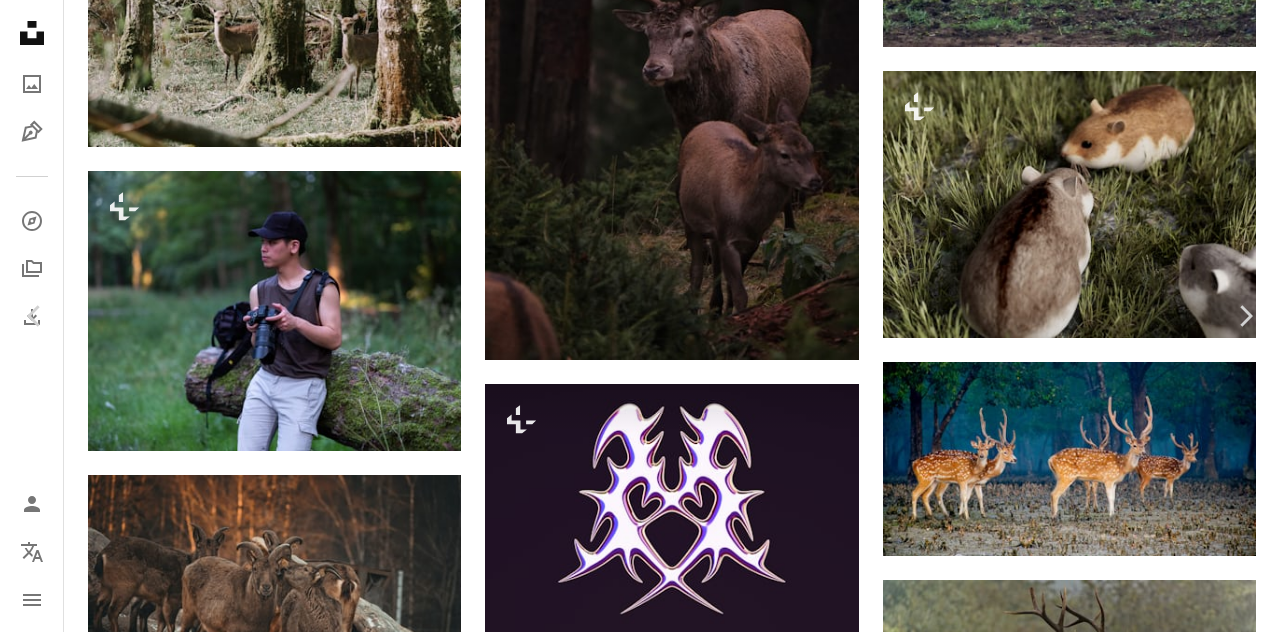 click on "An X shape Chevron left Chevron right An X shape Close Say thanks! Give a shoutout to  [FIRST] [LAST]  on social or copy the text below to attribute. A URL sharing icon (chains) Facebook icon X (formerly Twitter) icon Pinterest icon An envelope Photo by  [FIRST] [LAST]  on  Unsplash
Copy content [FIRST] [LAST] [FIRST] A heart A plus sign Download free Chevron down Zoom in Views 1,660,622 Downloads 11,552 A forward-right arrow Share Info icon Info More Actions The Hunter A map marker [LOCATION], [COUNTRY] Calendar outlined Published on  [MONTH] [DAY], [YEAR] Camera Canon, EOS 5D Mark III Safety Free to use under the  Unsplash License forest woman portrait girl outdoor female orange gun woods hat cap hunting moose weapon hunter rifle caps human people grey Creative Commons images Browse premium related images on iStock  |  Save 20% with code UNSPLASH20 View more on iStock  ↗ Related images A heart A plus sign [FIRST] Arrow pointing down Plus sign for Unsplash+ A heart A plus sign Getty Images" at bounding box center (640, -27856) 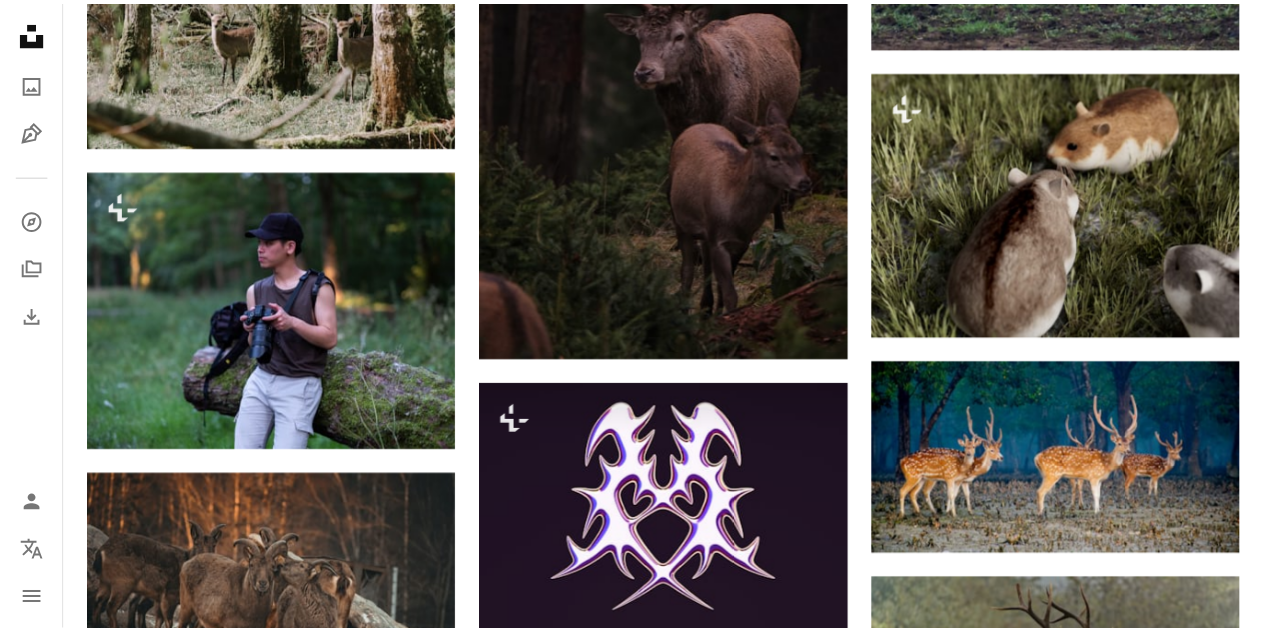 scroll, scrollTop: 60911, scrollLeft: 0, axis: vertical 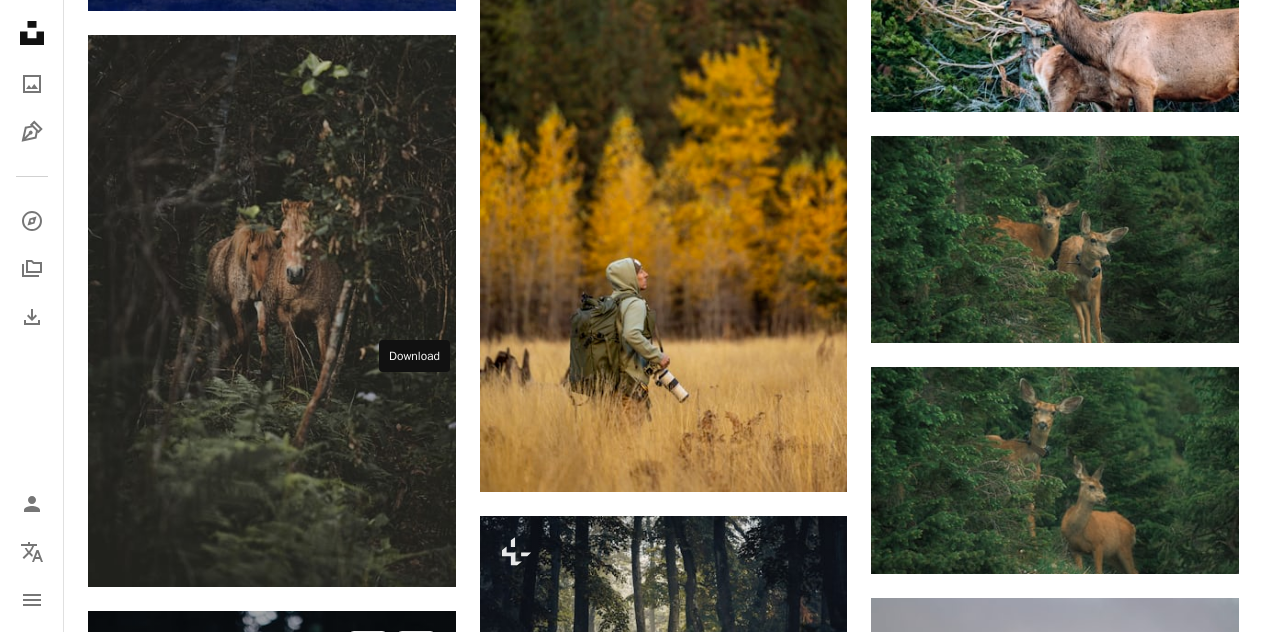 click on "Arrow pointing down" 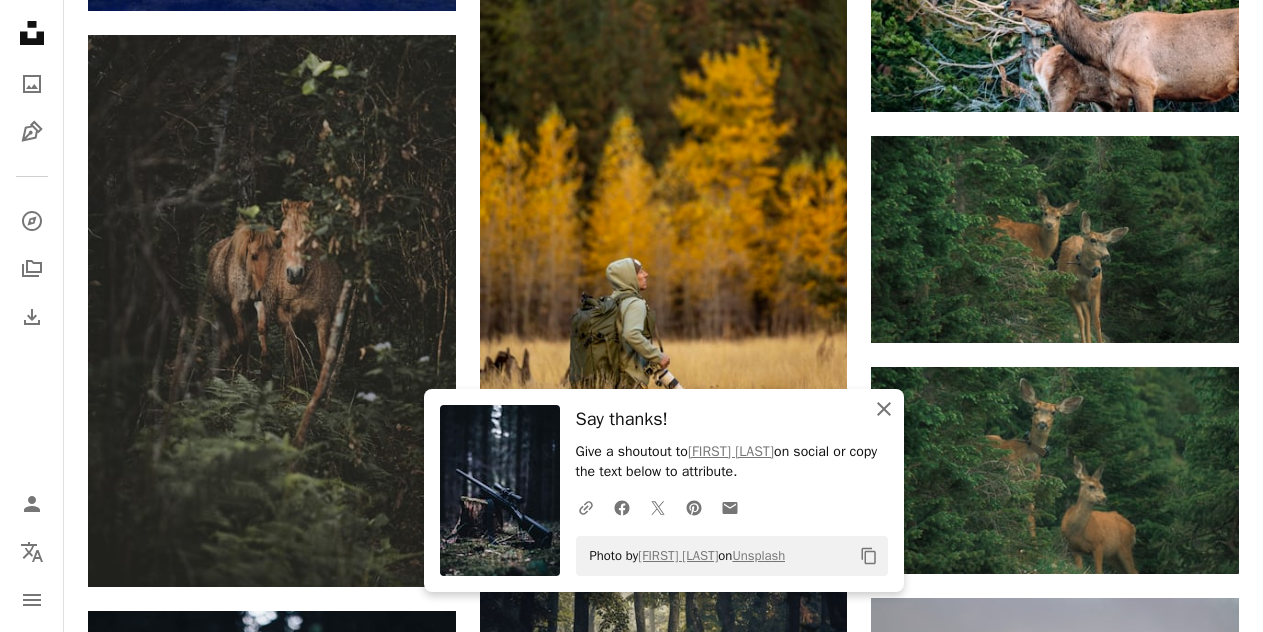 click 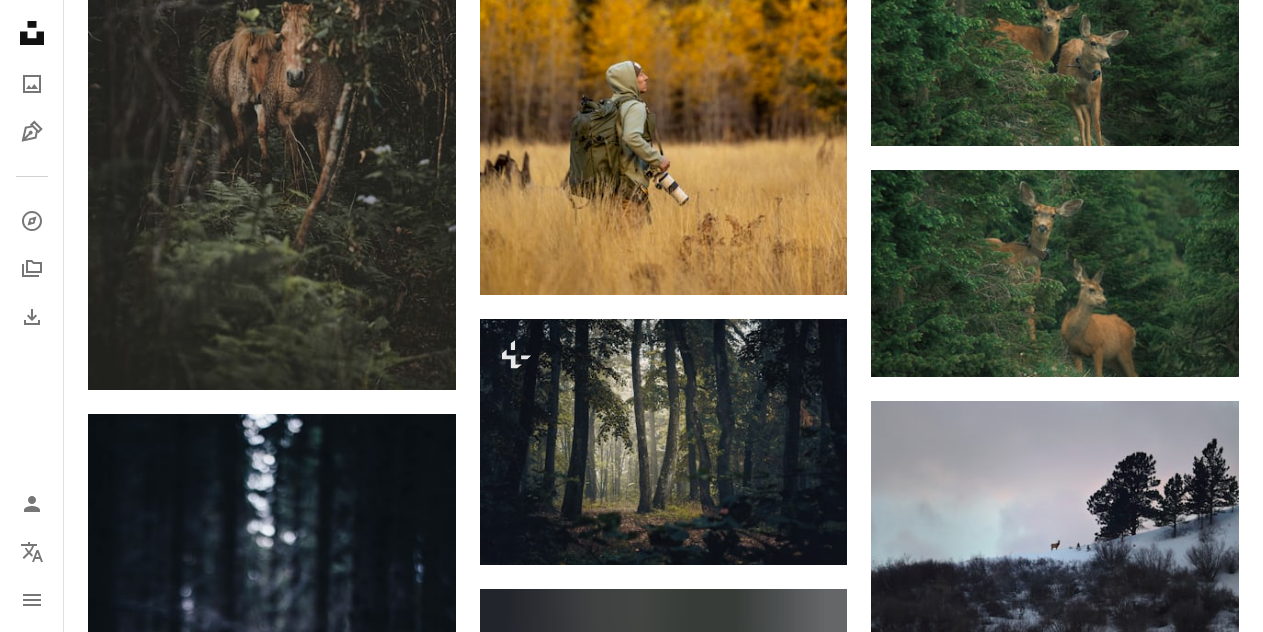 scroll, scrollTop: 61911, scrollLeft: 0, axis: vertical 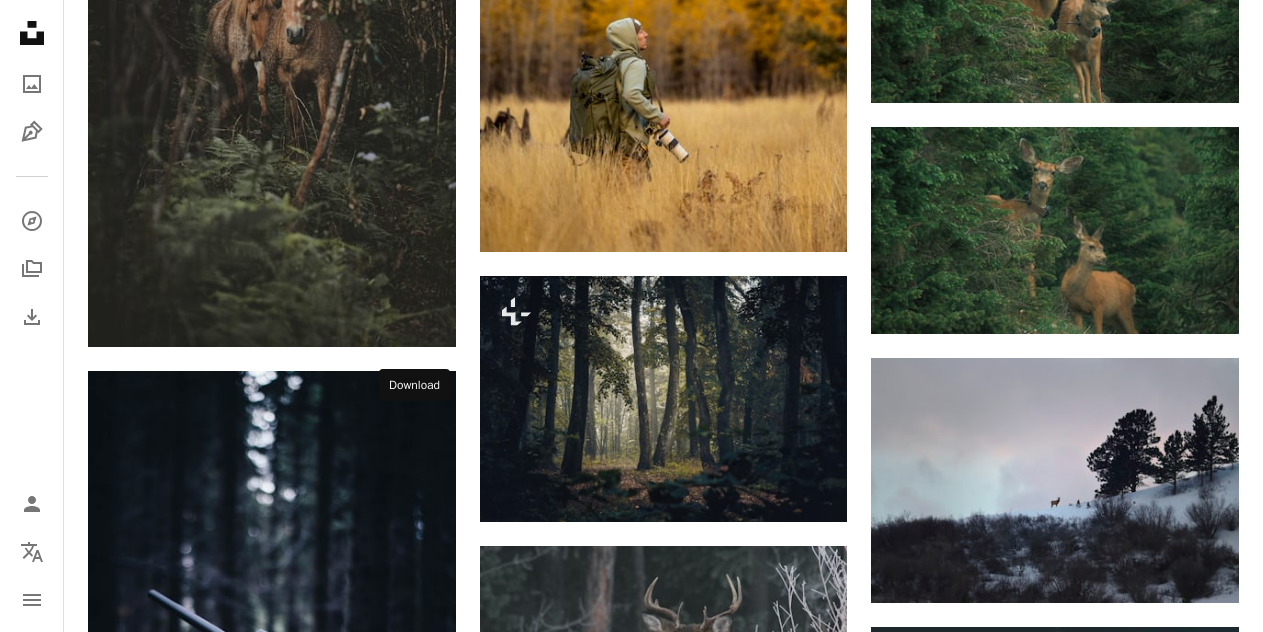 click 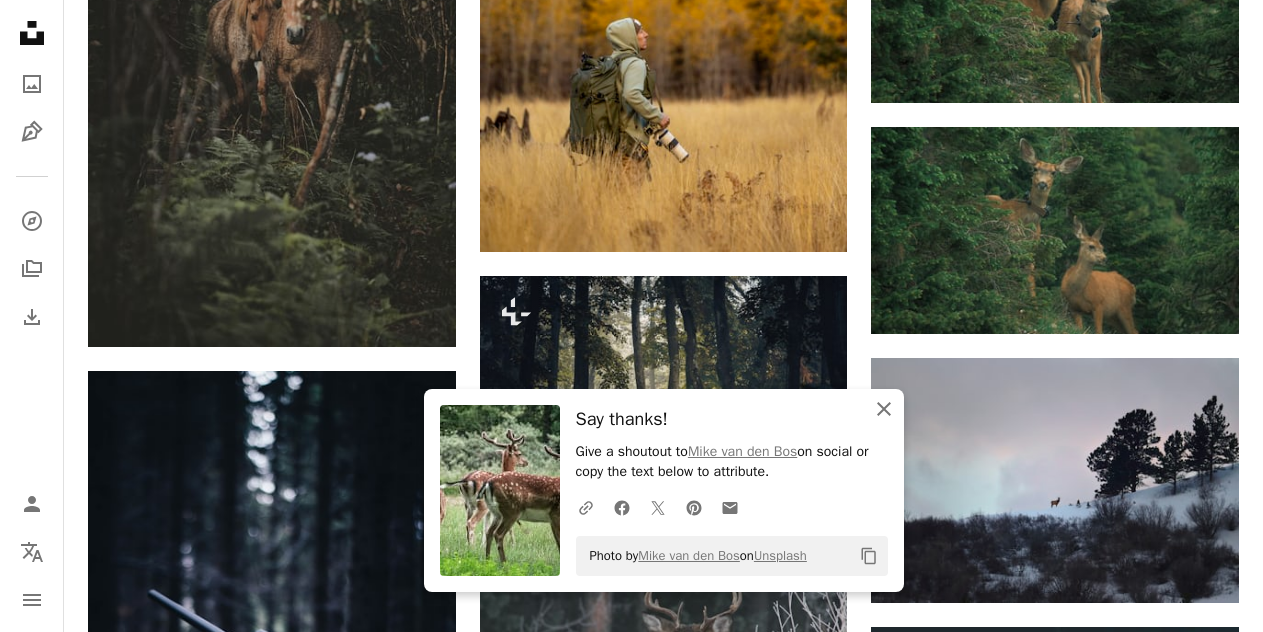 click on "An X shape" 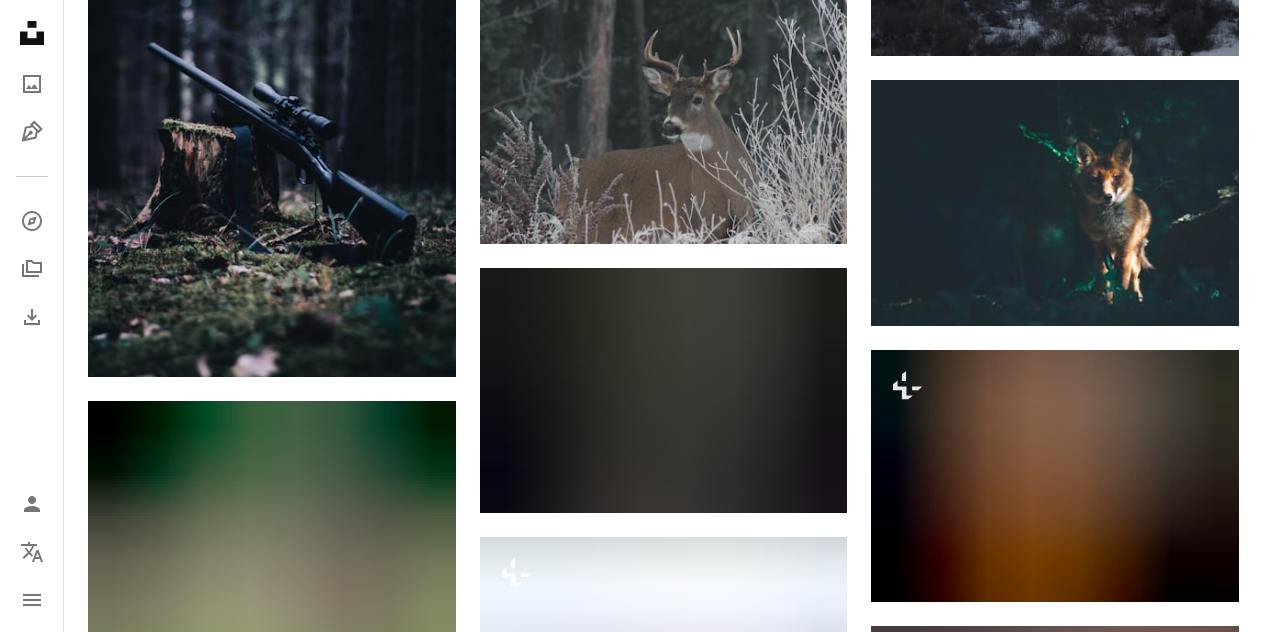 scroll, scrollTop: 62738, scrollLeft: 0, axis: vertical 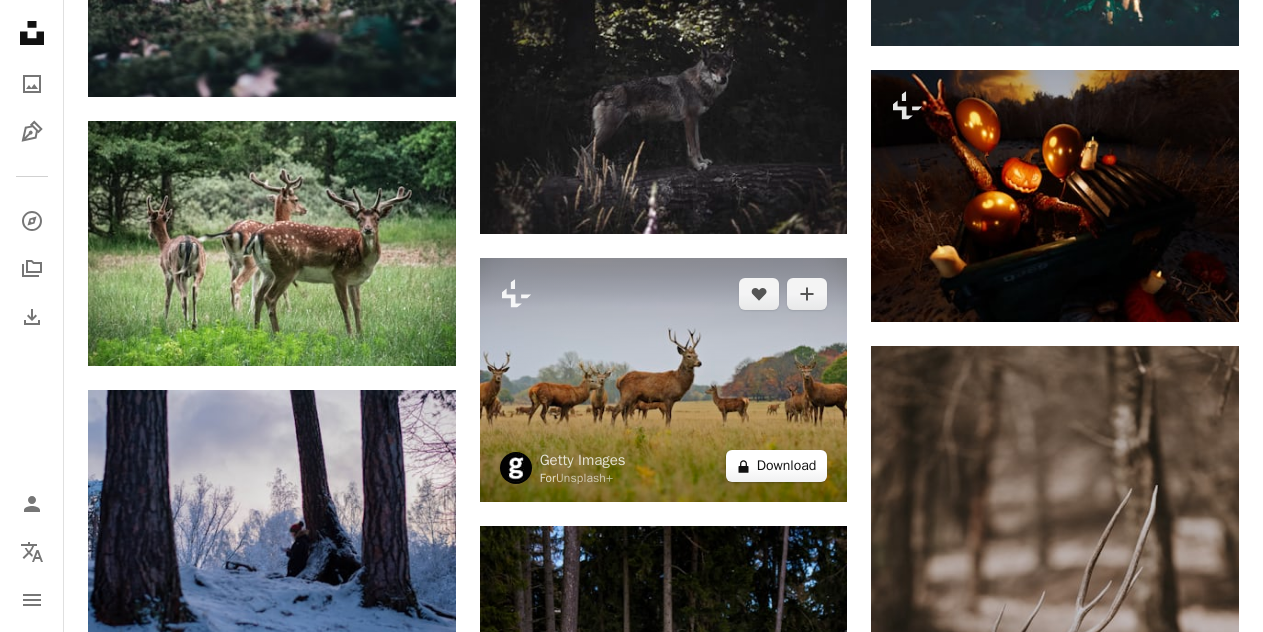 click on "A lock Download" at bounding box center (777, 466) 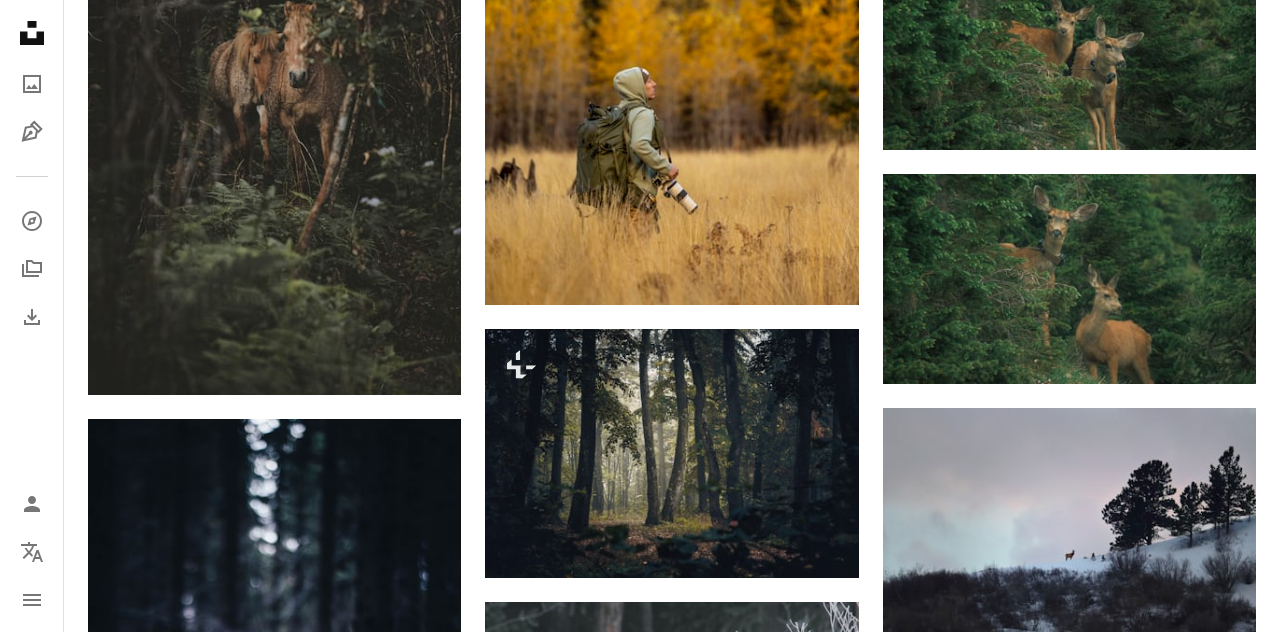 click on "An X shape Chevron left Chevron right An X shape Close Say thanks! Give a shoutout to  [FIRST] [LAST]  on social or copy the text below to attribute. A URL sharing icon (chains) Facebook icon X (formerly Twitter) icon Pinterest icon An envelope Photo by  [FIRST] [LAST]  on  Unsplash
Copy content [FIRST] [LAST] [FIRST] A heart A plus sign Download free Chevron down Zoom in Views 1,660,622 Downloads 11,552 A forward-right arrow Share Info icon Info More Actions The Hunter A map marker [LOCATION], [COUNTRY] Calendar outlined Published on  [MONTH] [DAY], [YEAR] Camera Canon, EOS 5D Mark III Safety Free to use under the  Unsplash License forest woman portrait girl outdoor female orange gun woods hat cap hunting moose weapon hunter rifle caps human people grey Creative Commons images Browse premium related images on iStock  |  Save 20% with code UNSPLASH20 View more on iStock  ↗ Related images A heart A plus sign [FIRST] Arrow pointing down Plus sign for Unsplash+ A heart A plus sign Getty Images" at bounding box center (640, -29002) 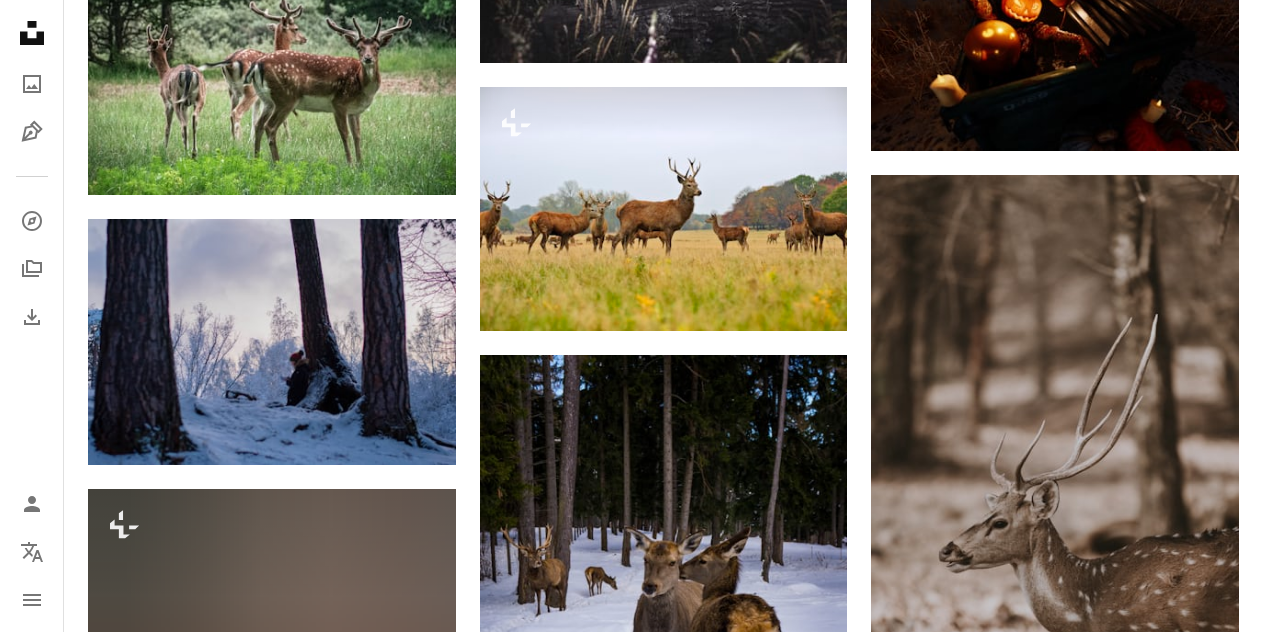 scroll, scrollTop: 63018, scrollLeft: 0, axis: vertical 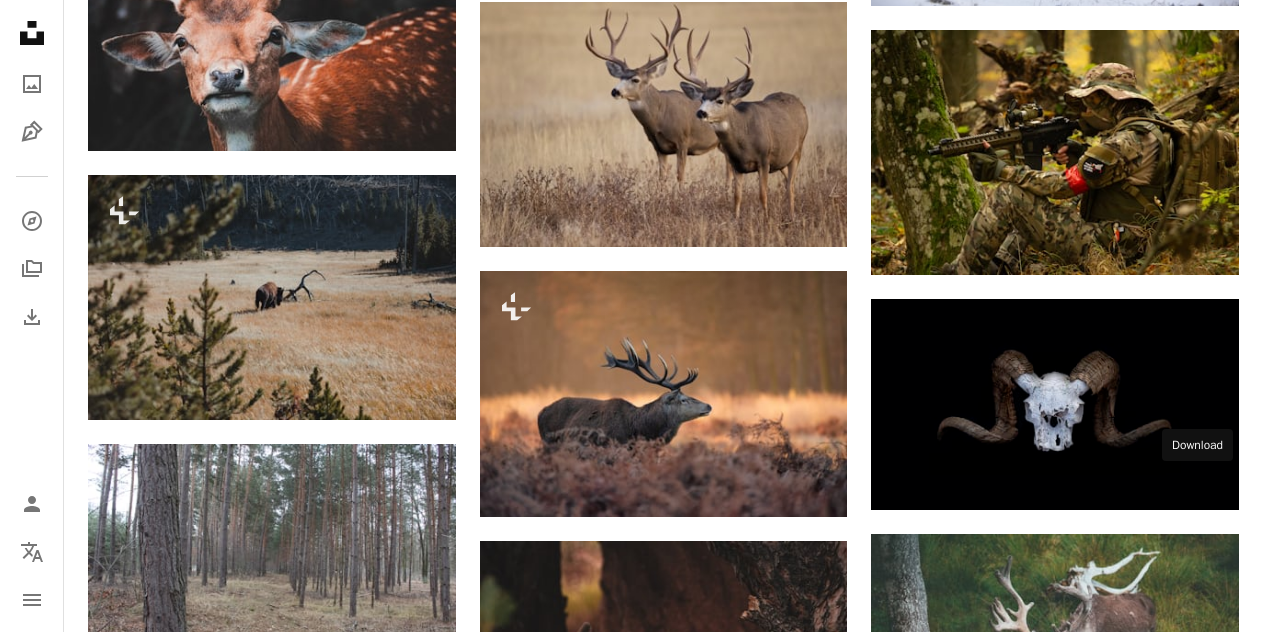 click on "Arrow pointing down" 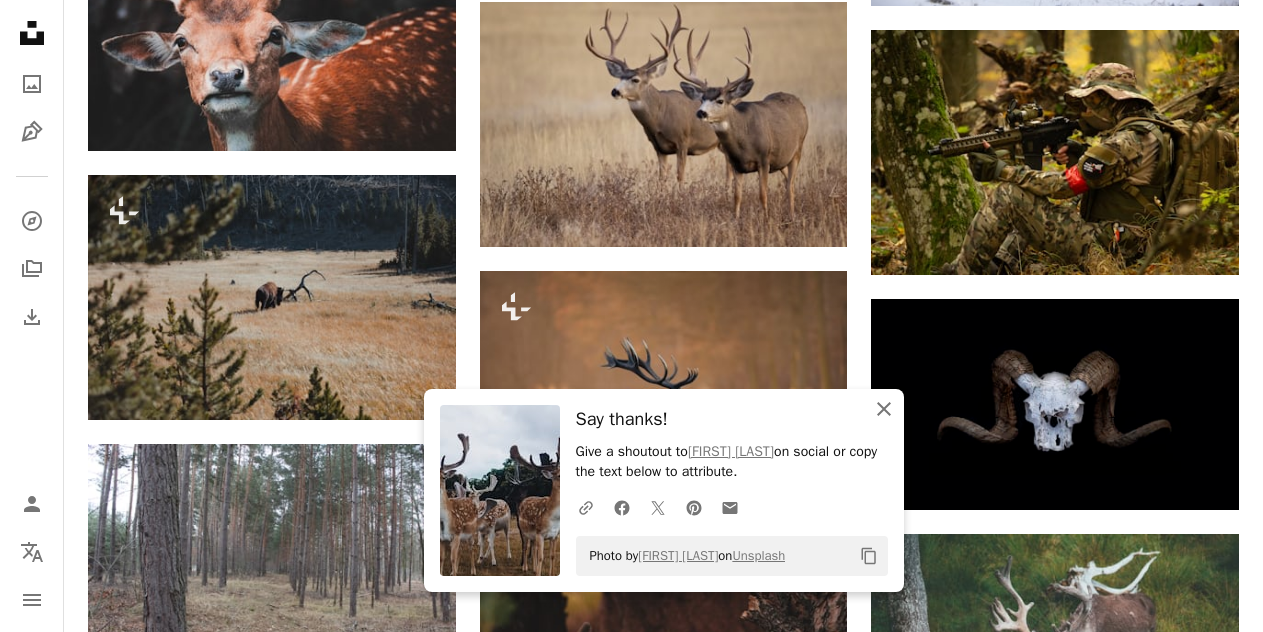 click on "An X shape" 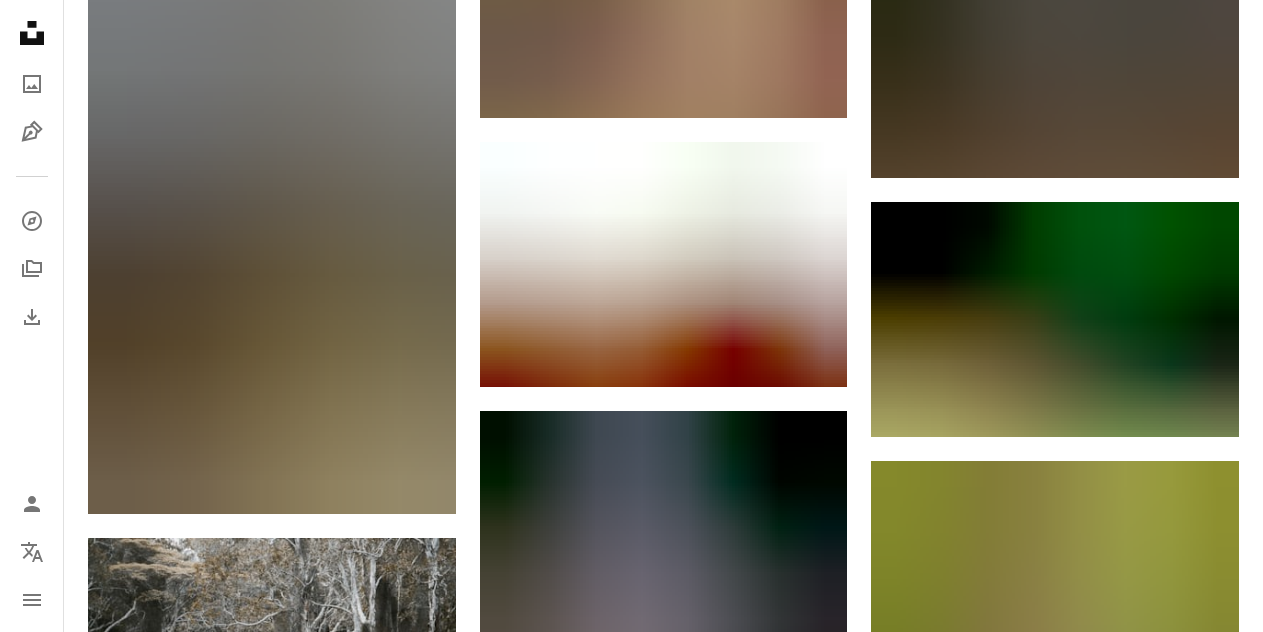 scroll, scrollTop: 71584, scrollLeft: 0, axis: vertical 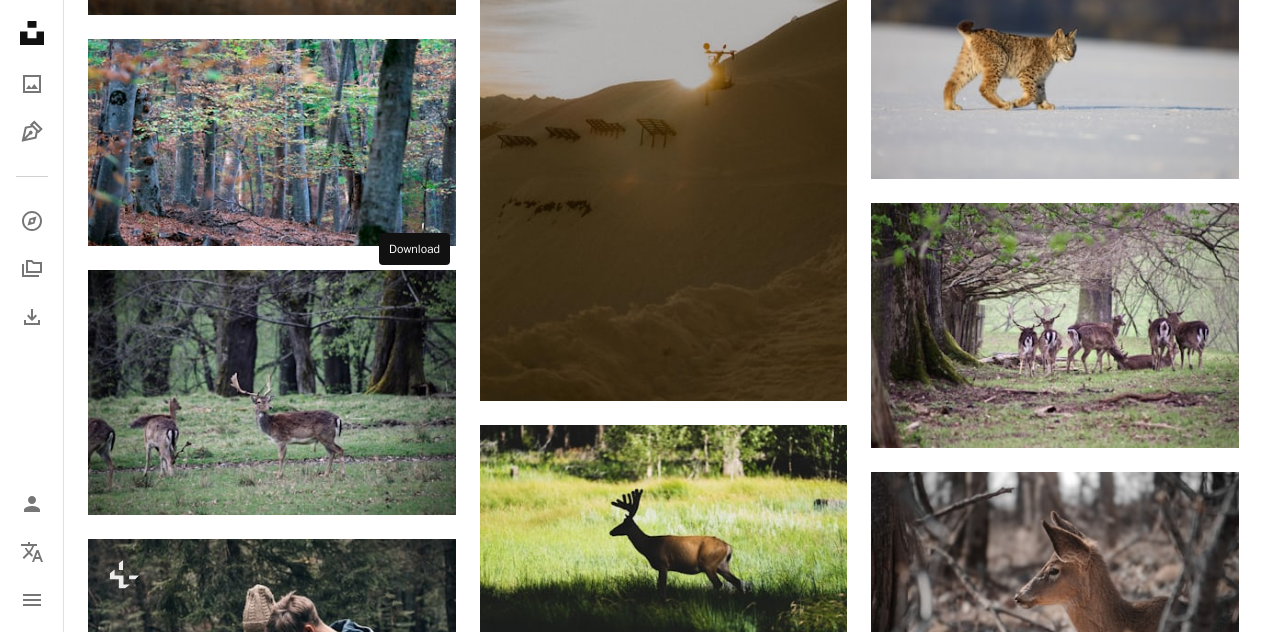 click on "Arrow pointing down" 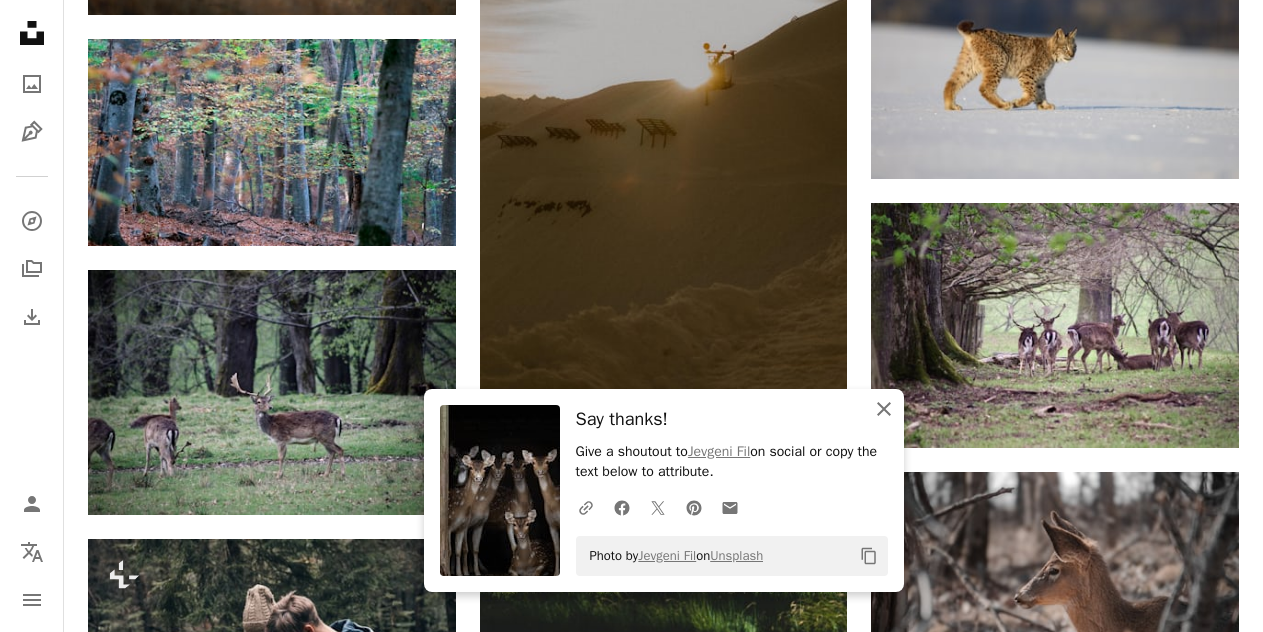 scroll, scrollTop: 70864, scrollLeft: 0, axis: vertical 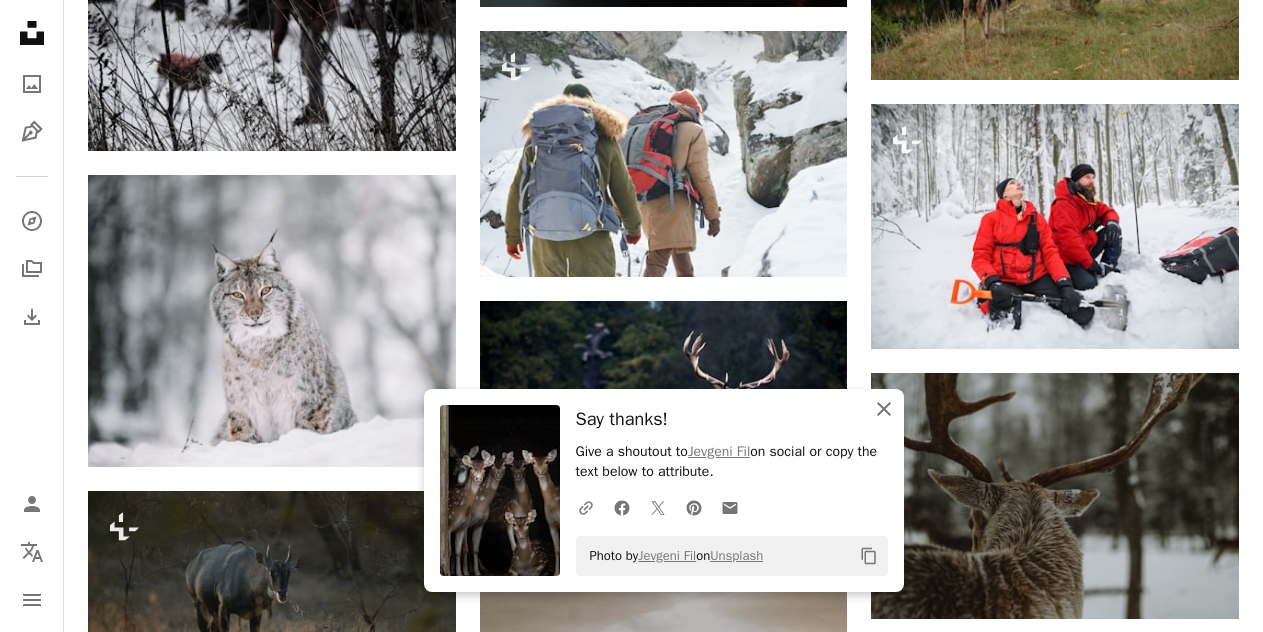 click 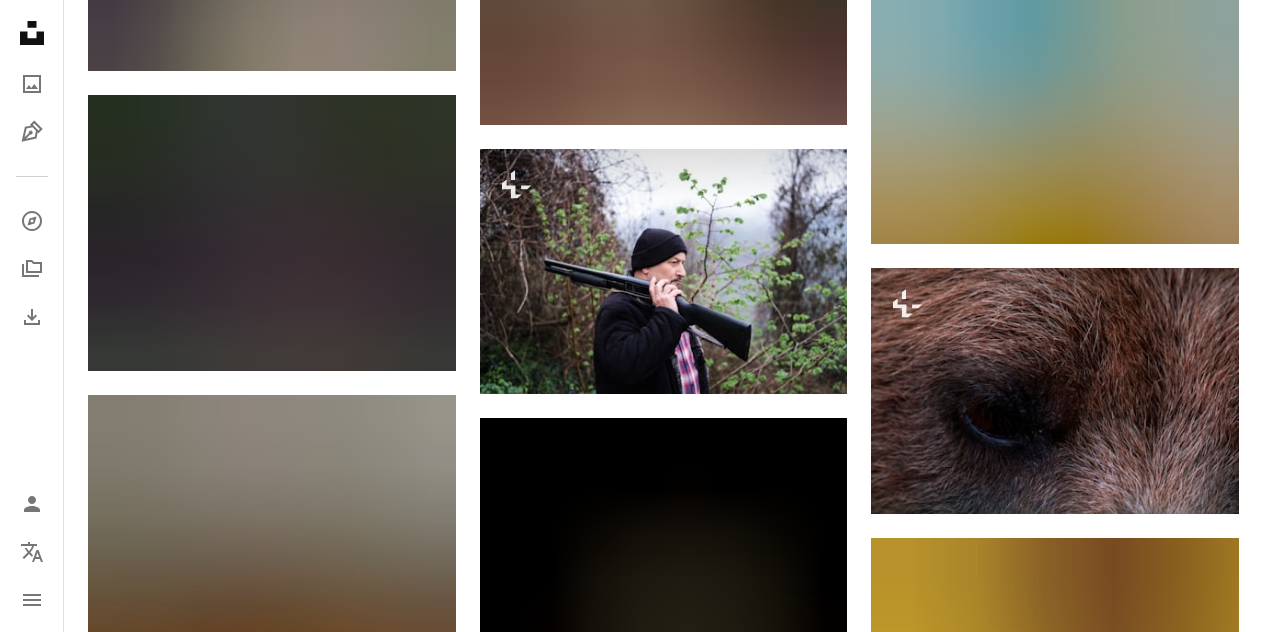 scroll, scrollTop: 74184, scrollLeft: 0, axis: vertical 